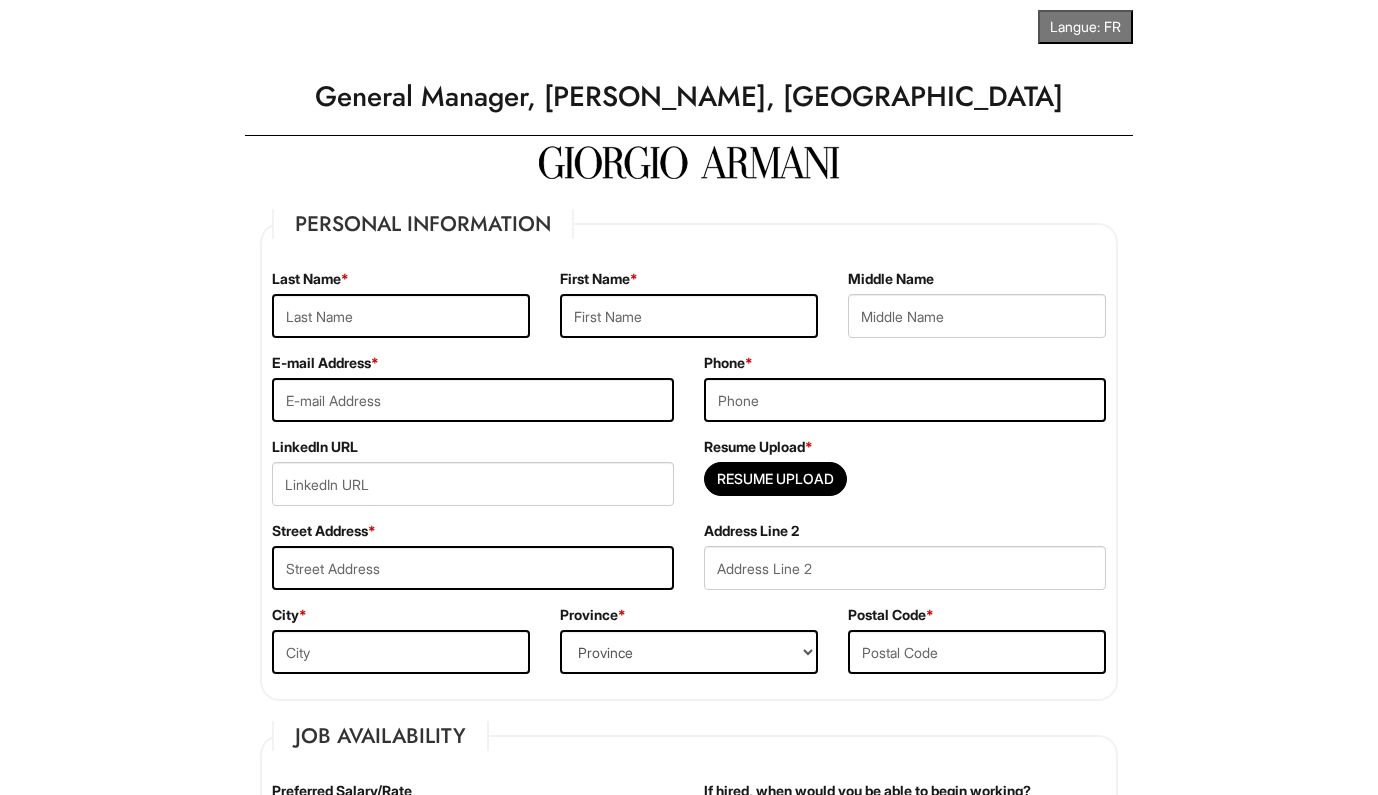 scroll, scrollTop: 0, scrollLeft: 0, axis: both 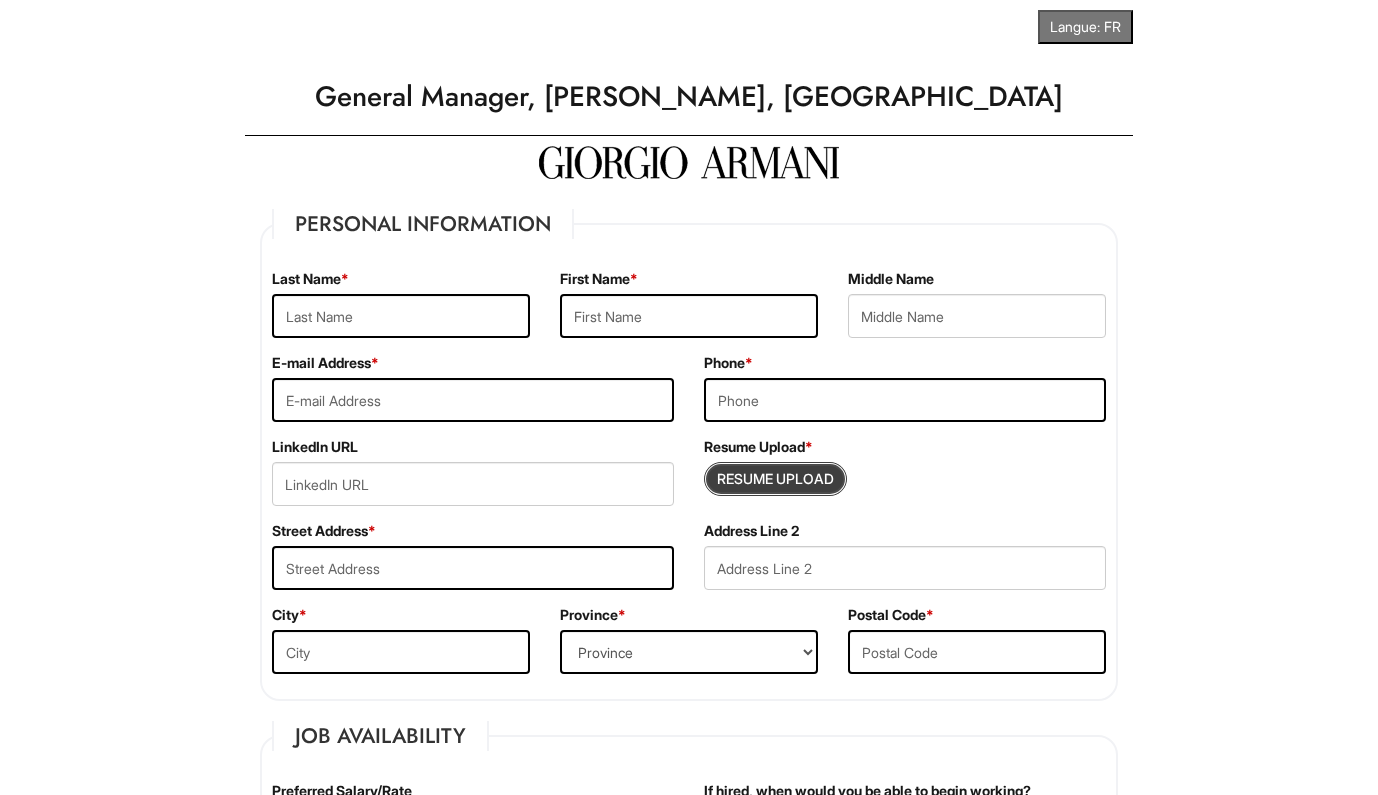 click at bounding box center (775, 479) 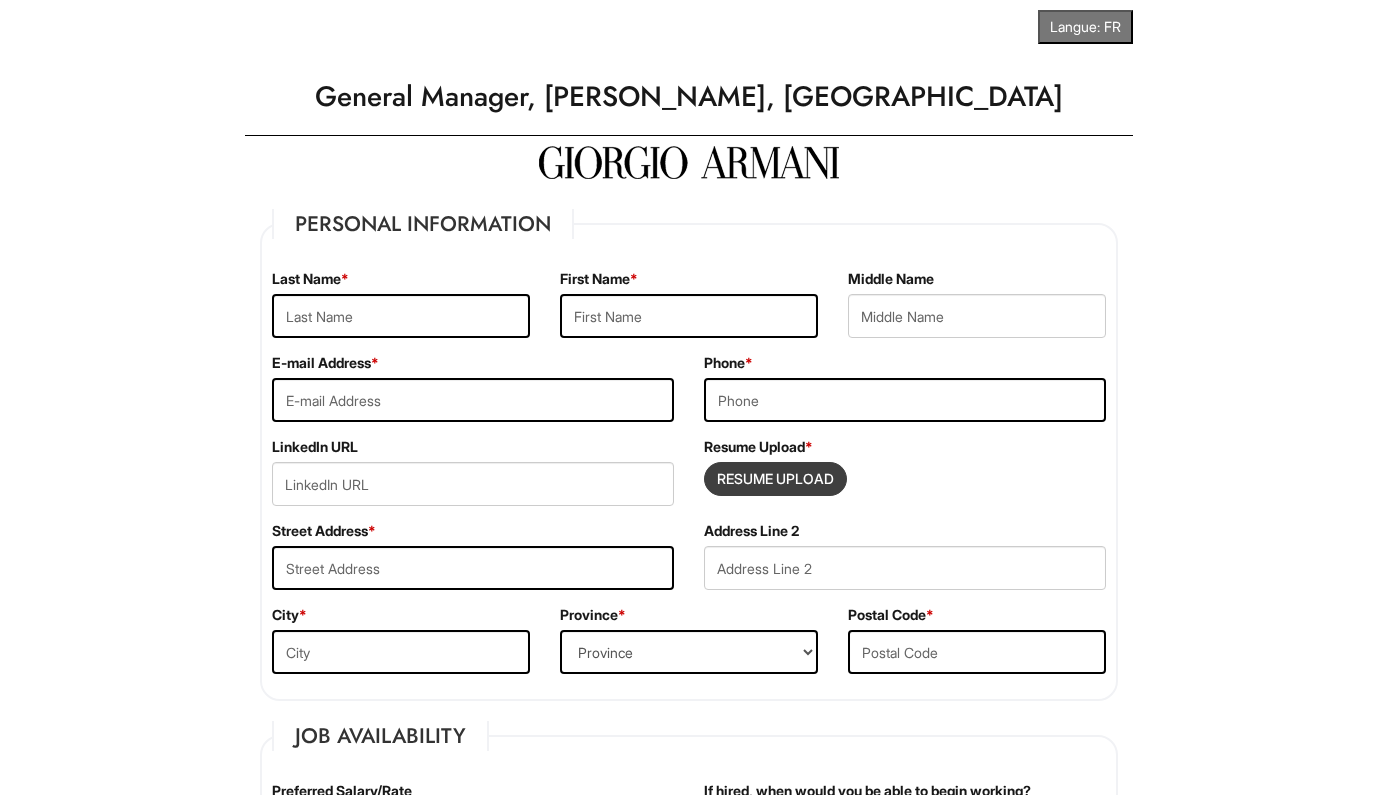 type on "C:\fakepath\[PERSON_NAME] Resume.pdf" 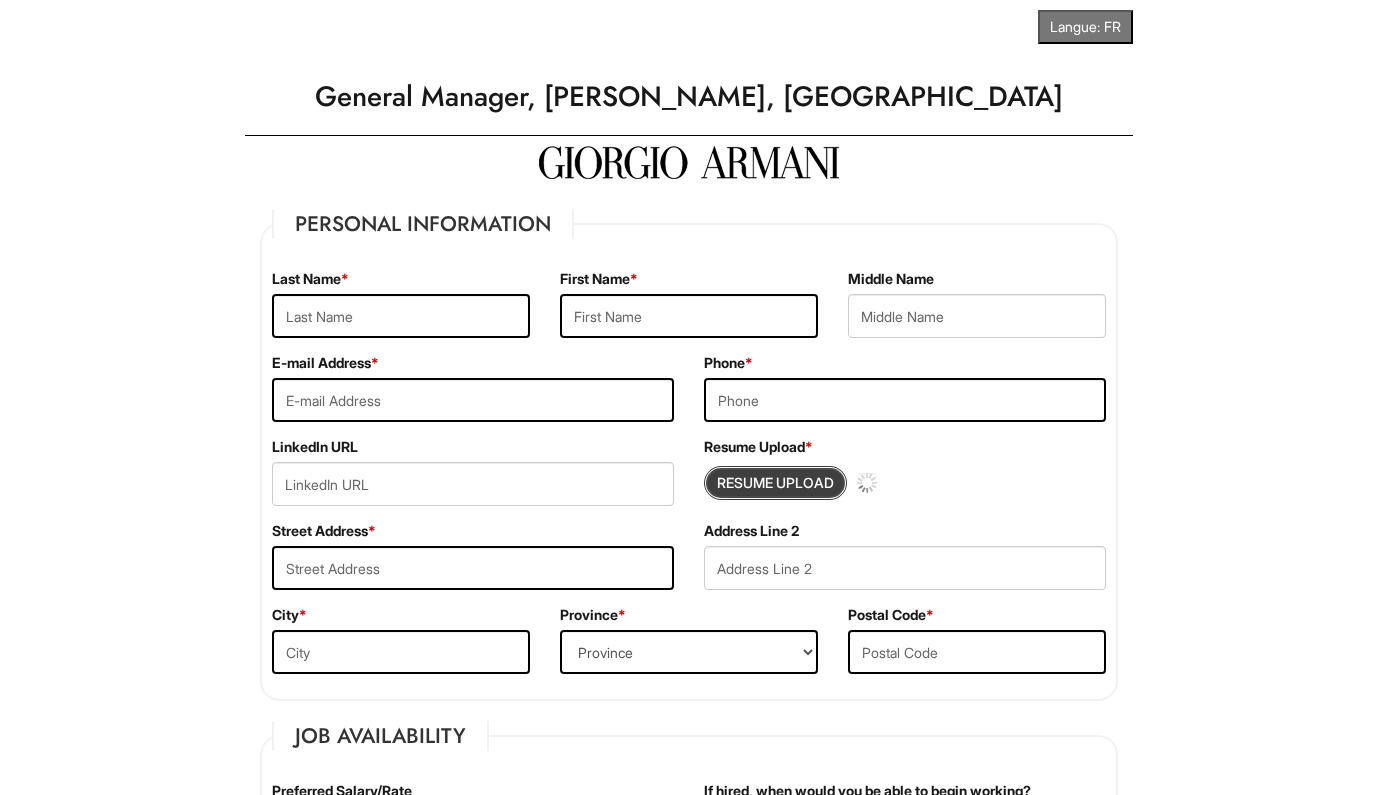 type 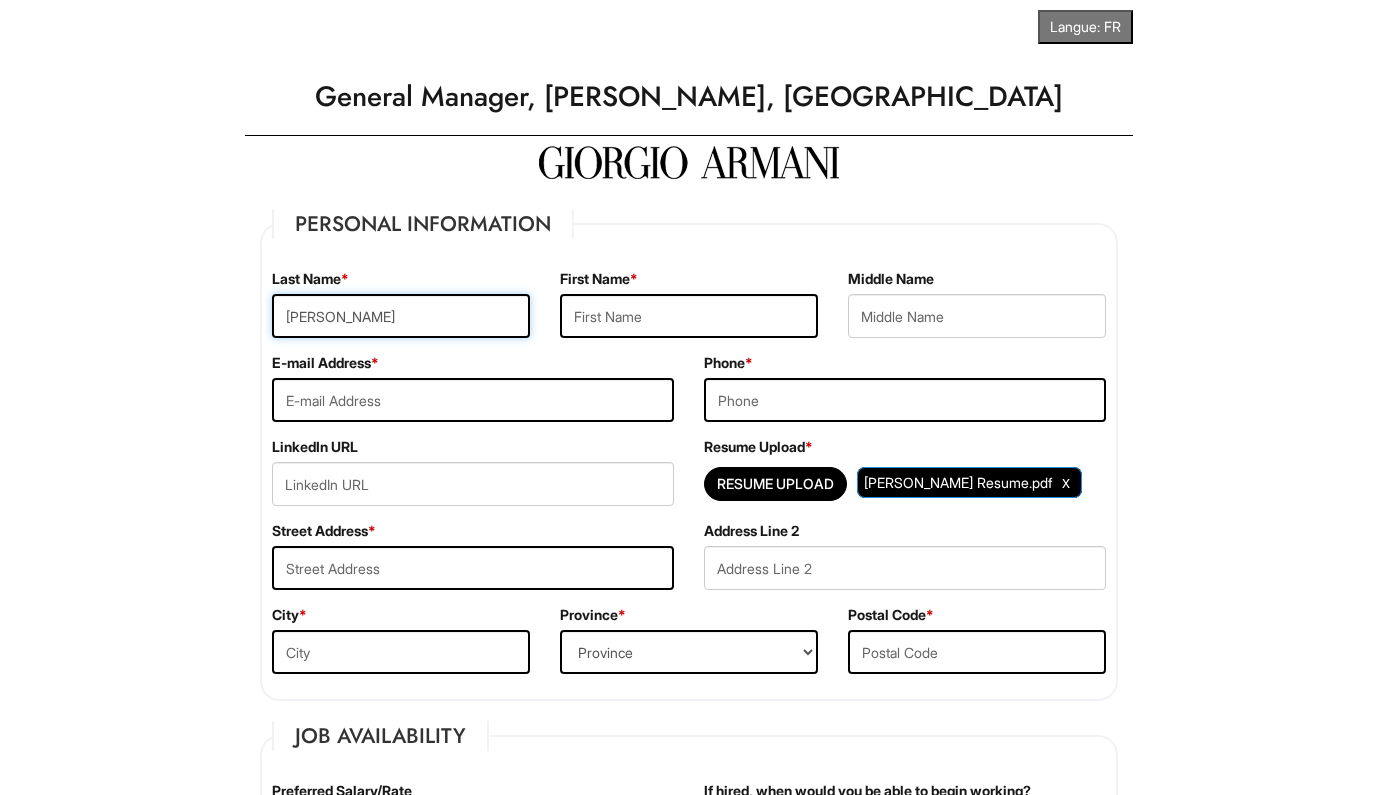 click on "[PERSON_NAME]" at bounding box center [401, 316] 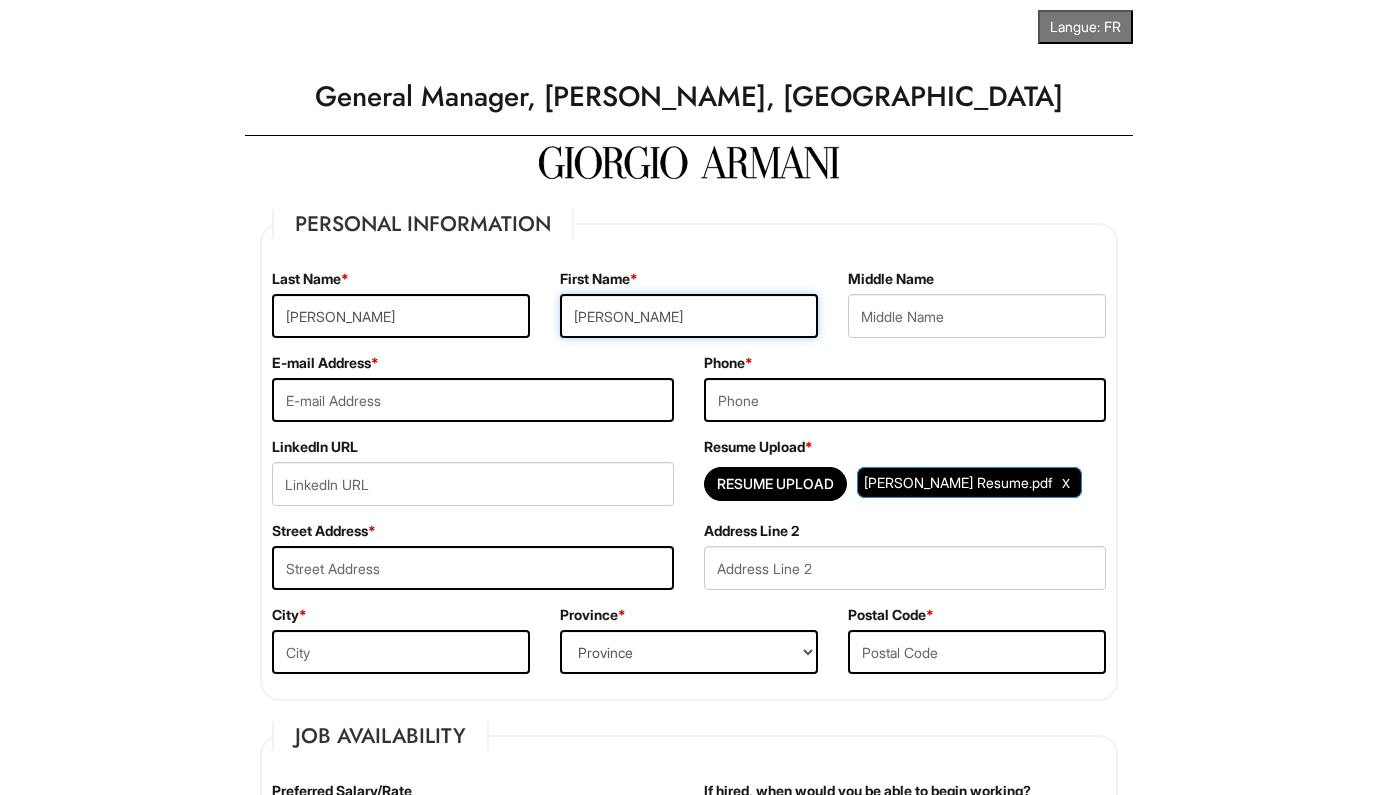 type on "[PERSON_NAME]" 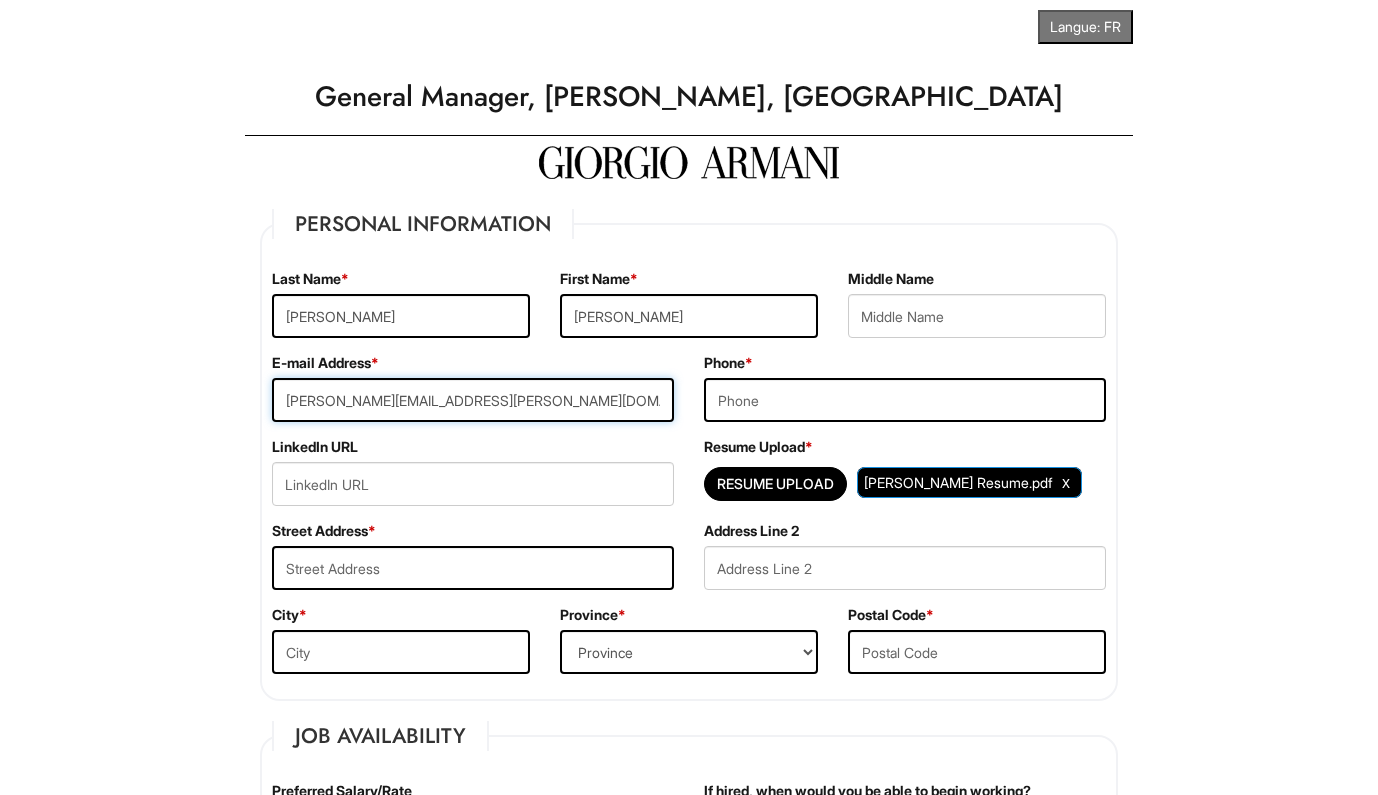 type on "[PERSON_NAME][EMAIL_ADDRESS][PERSON_NAME][DOMAIN_NAME]" 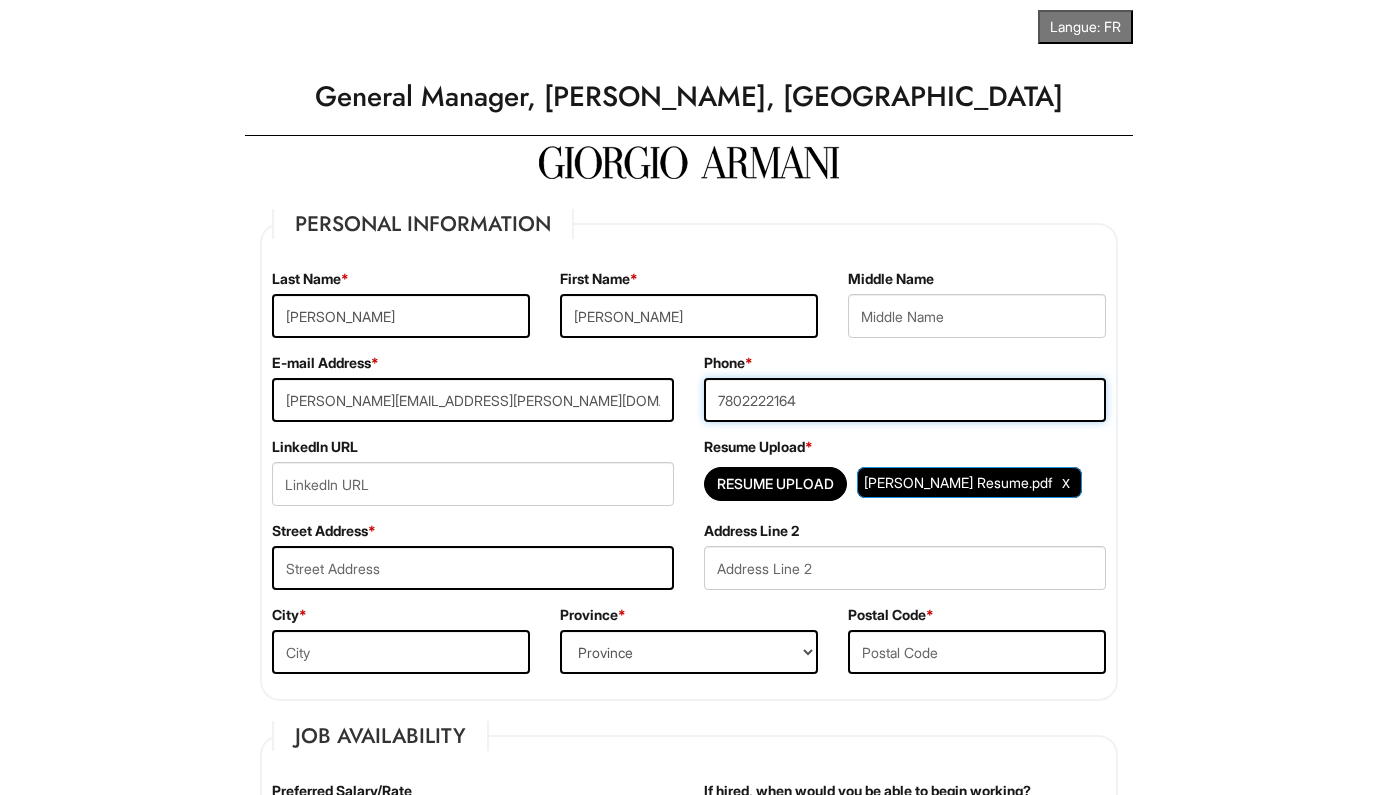 type on "7802222164" 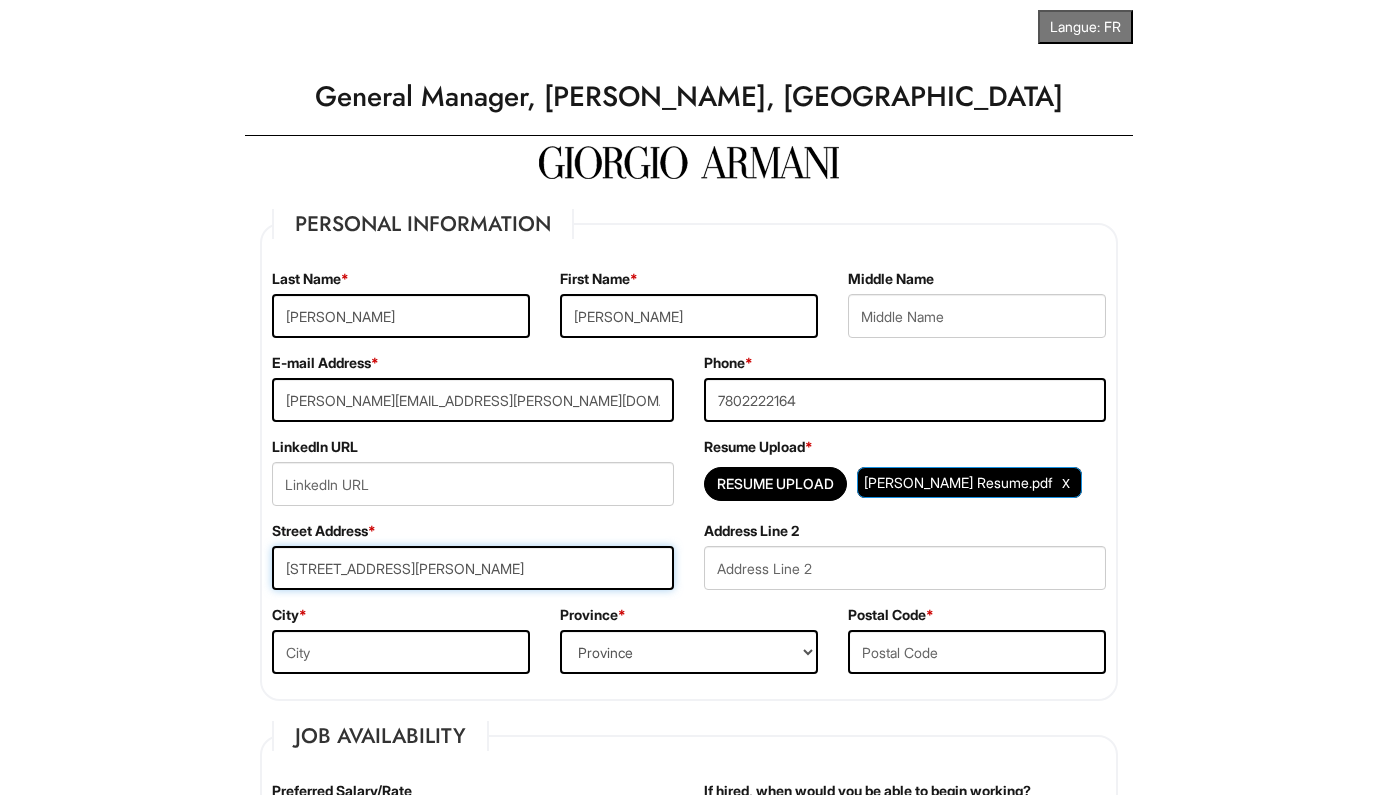 type on "[STREET_ADDRESS][PERSON_NAME]" 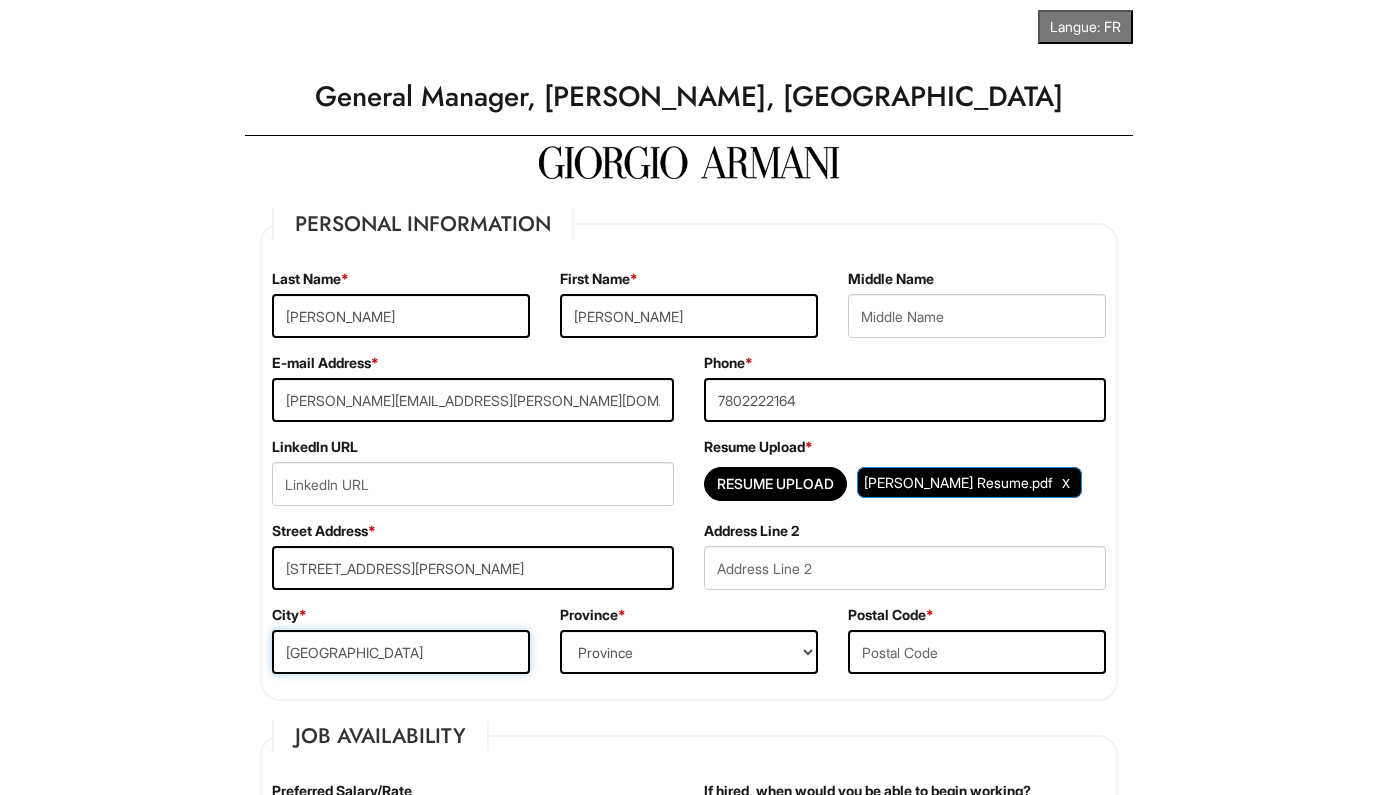 type on "[GEOGRAPHIC_DATA]" 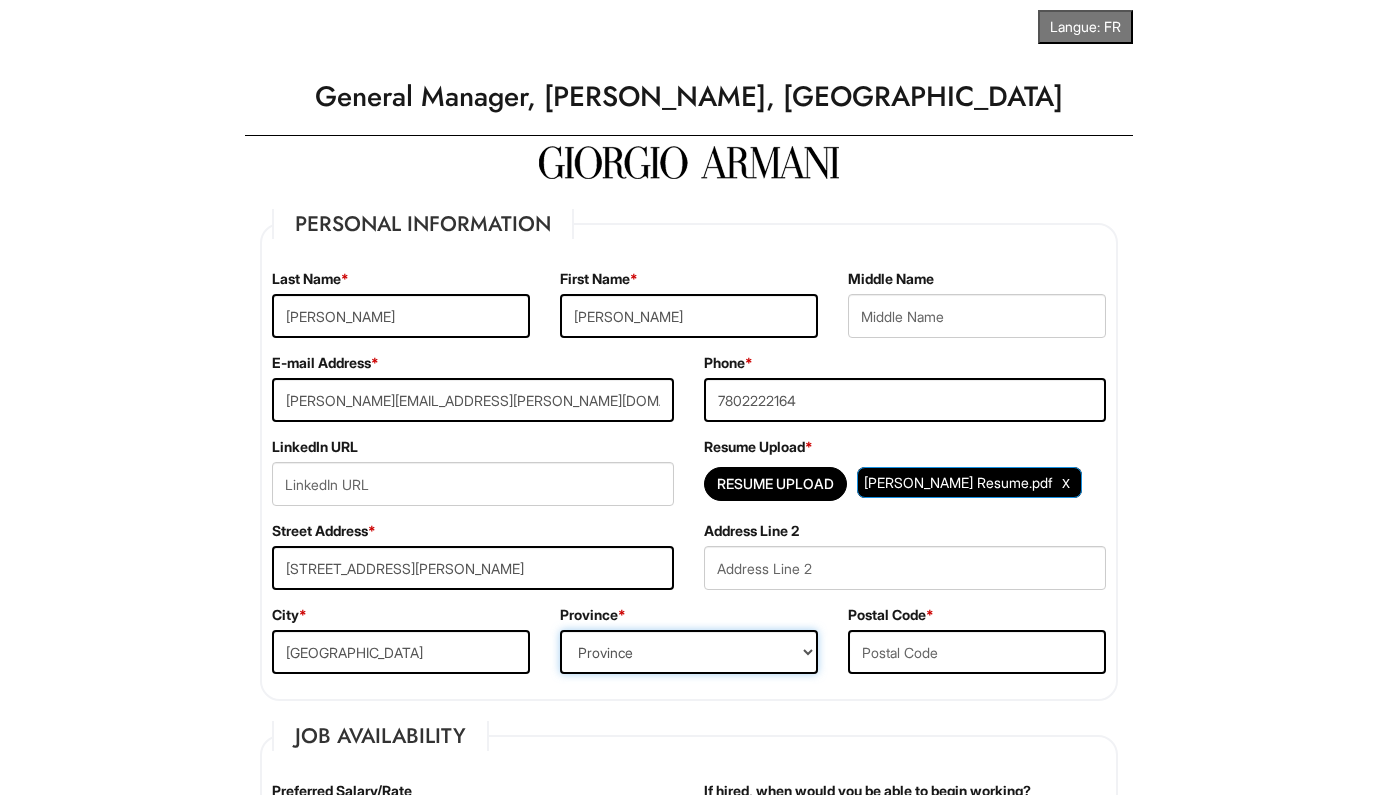 select on "AB" 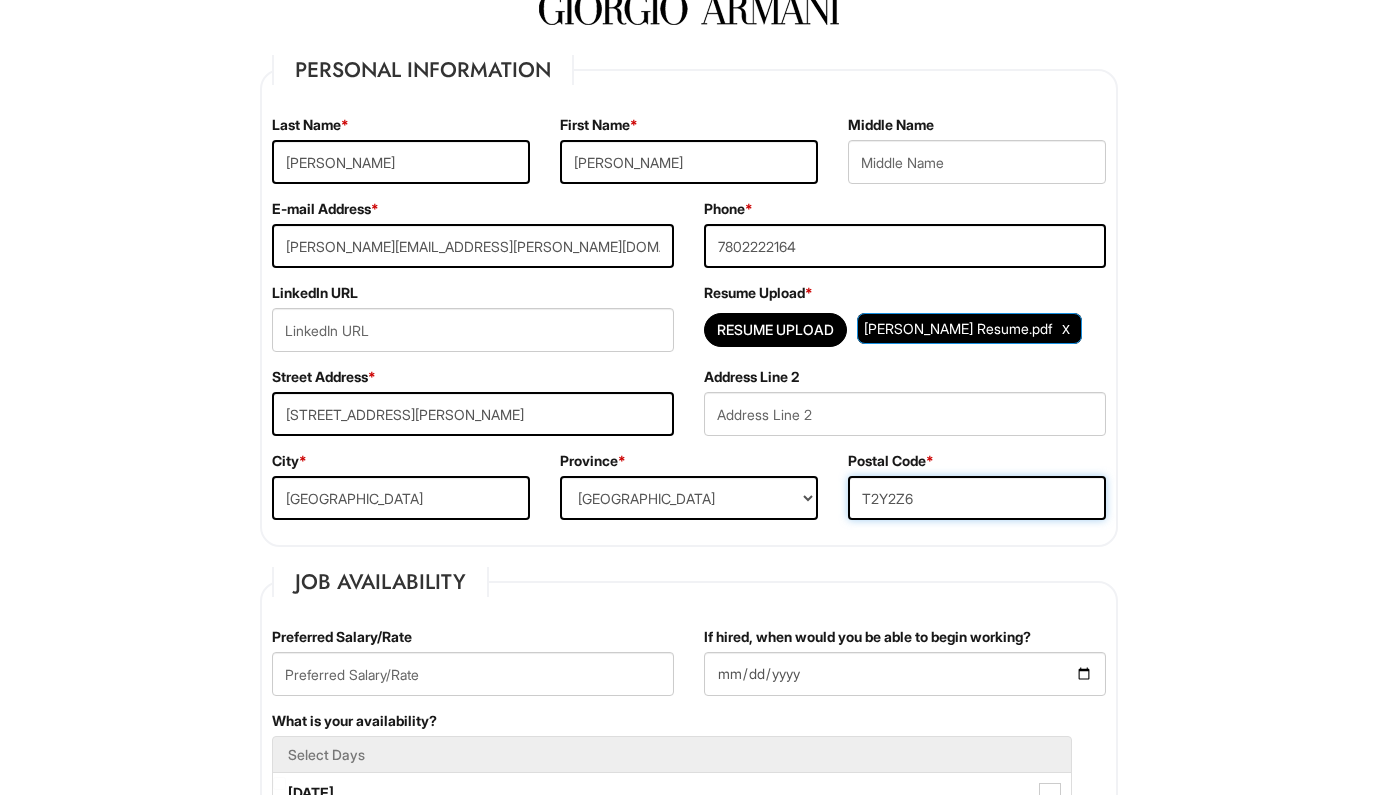 scroll, scrollTop: 349, scrollLeft: 0, axis: vertical 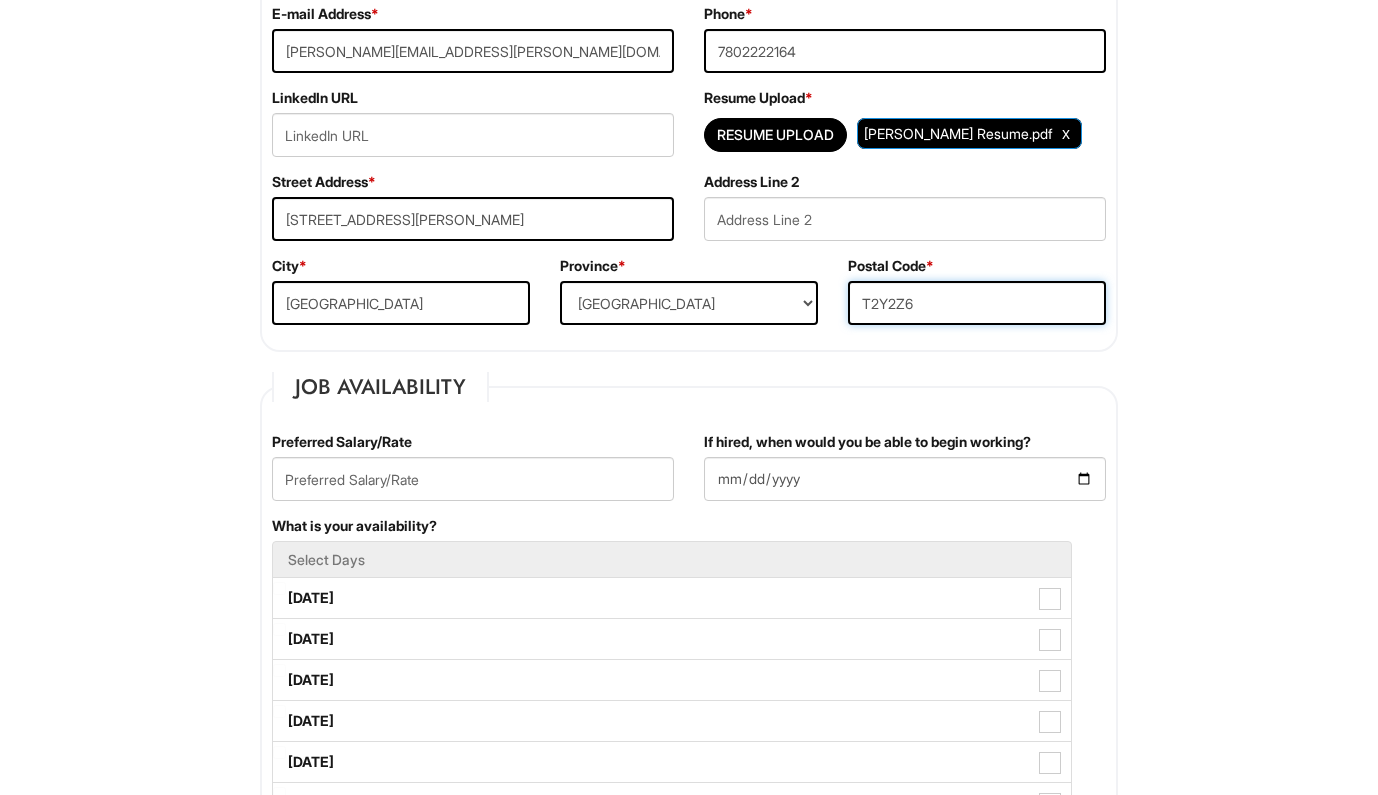 type on "T2Y2Z6" 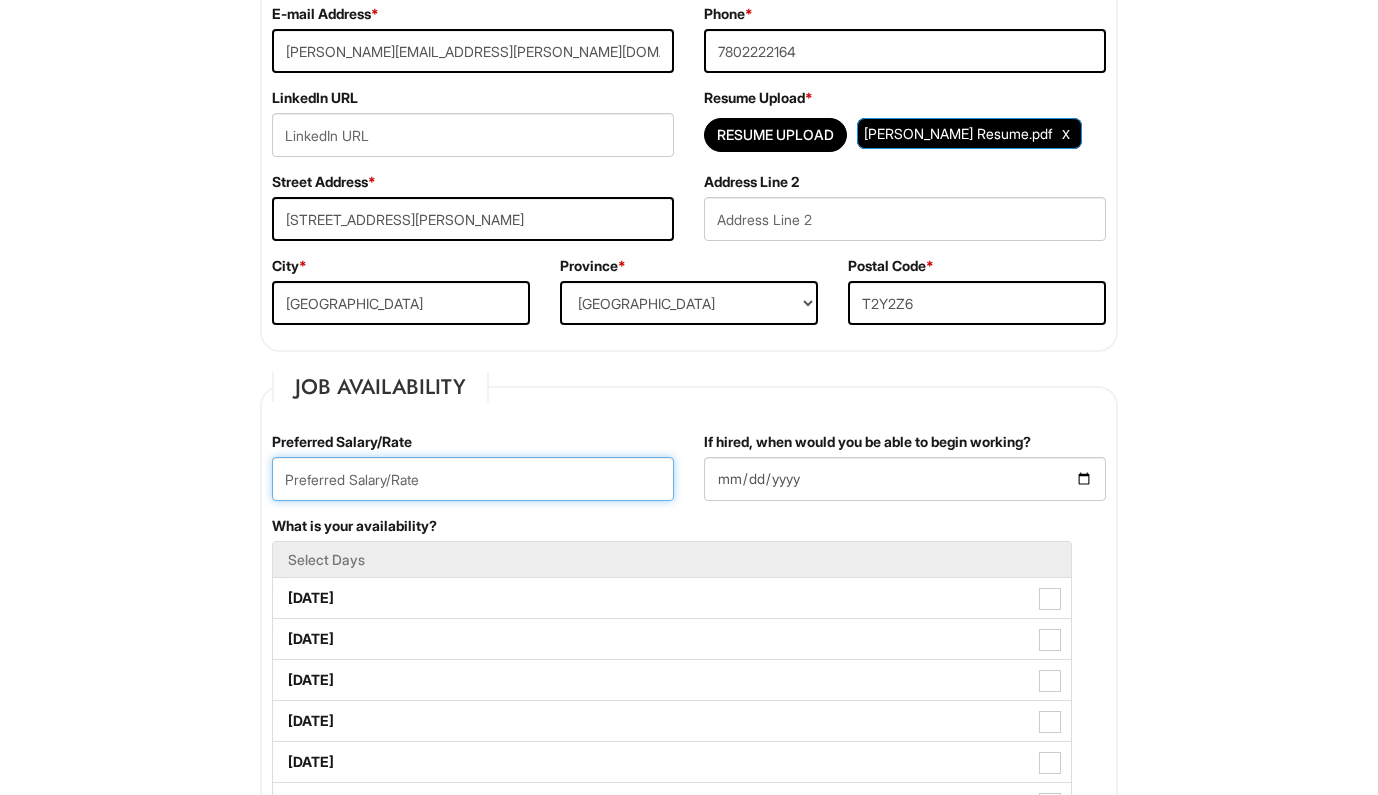 click at bounding box center [473, 479] 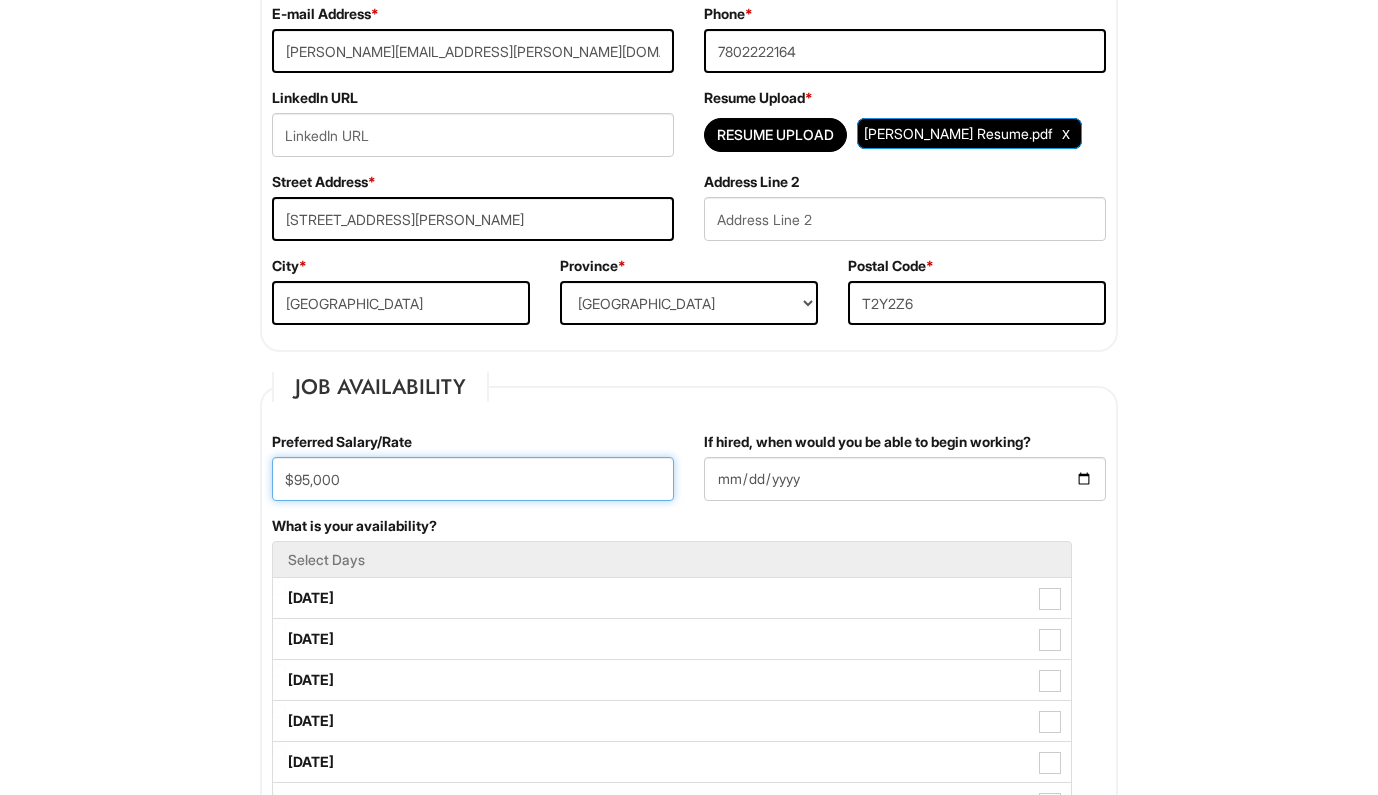 type on "$95,000" 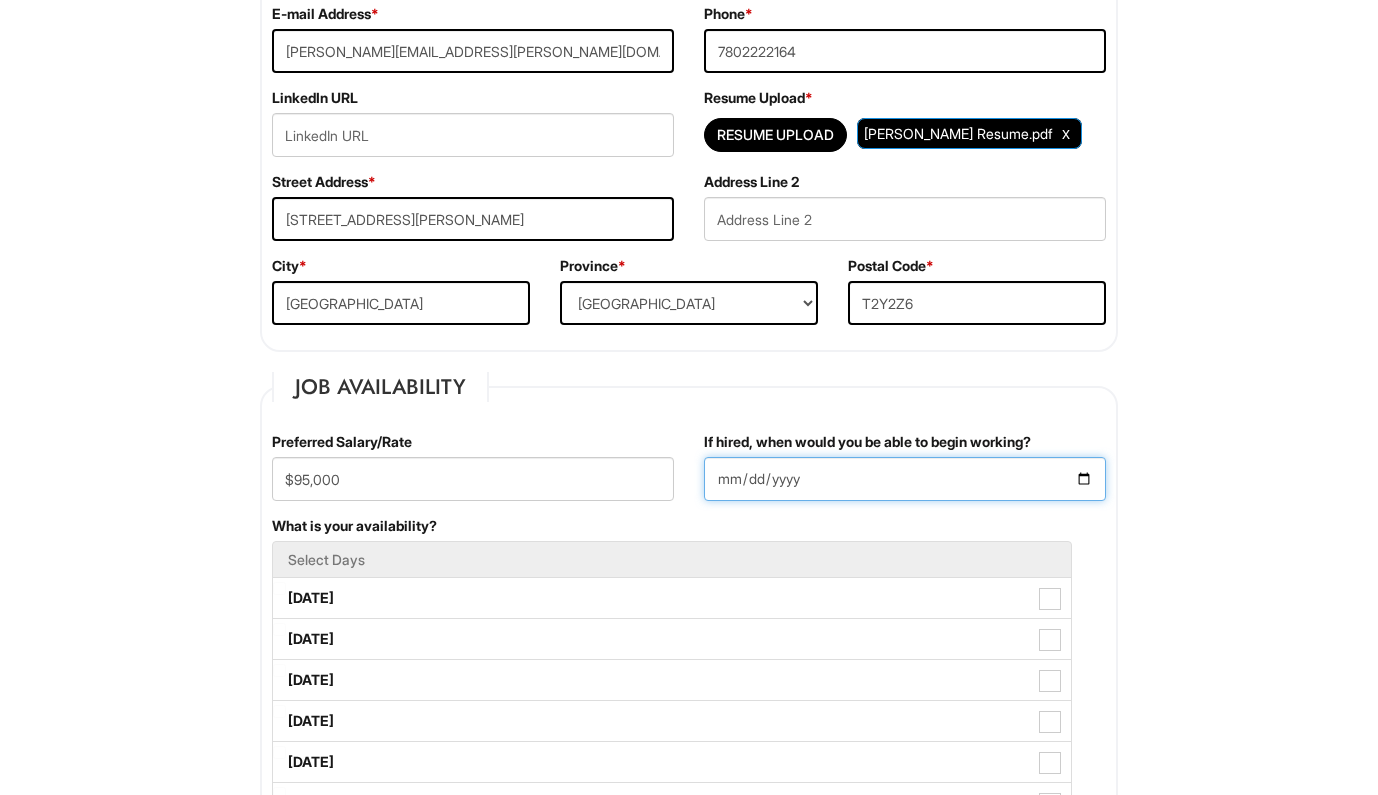 click on "If hired, when would you be able to begin working?" at bounding box center [905, 479] 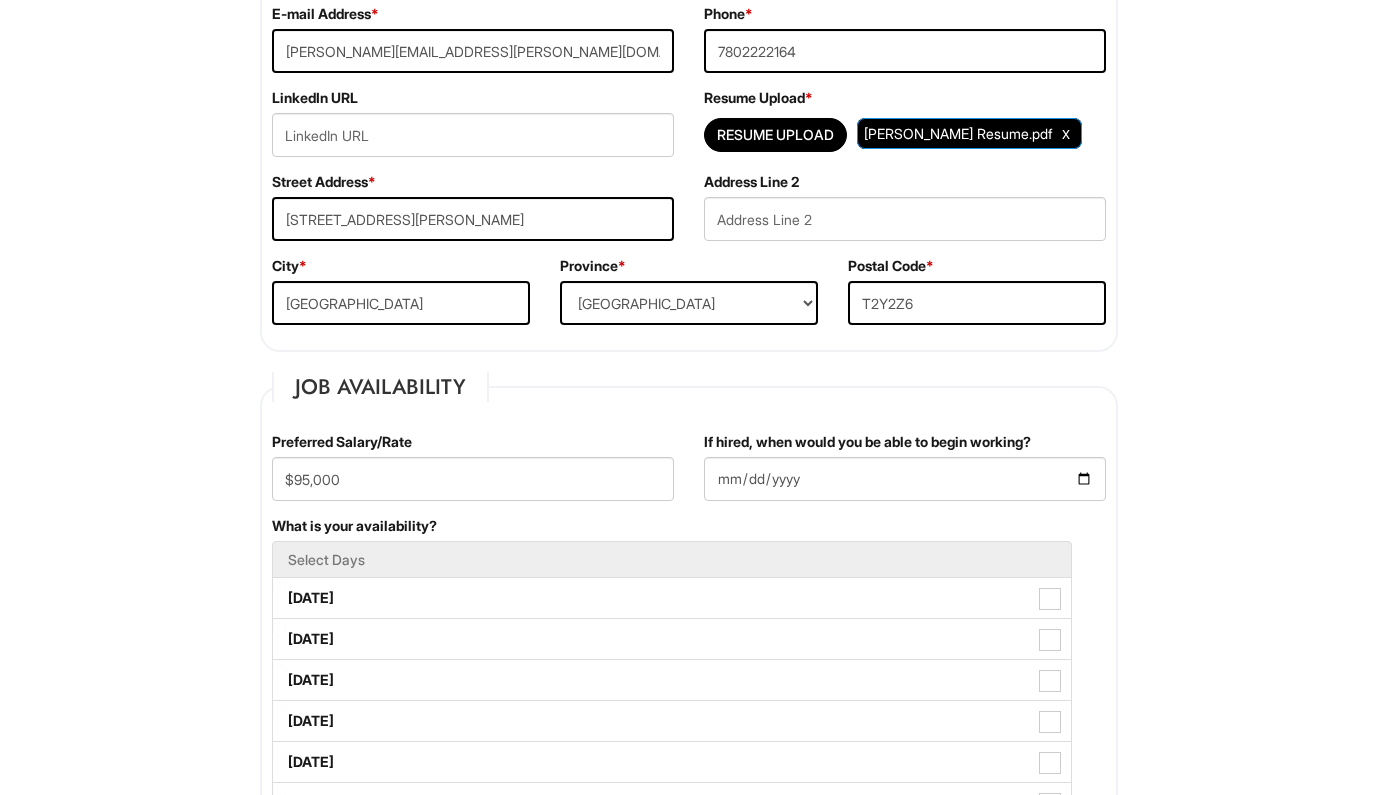 click on "Langue: FR
Please Complete This Form 1 2 General Manager, [PERSON_NAME], [GEOGRAPHIC_DATA] PLEASE COMPLETE ALL REQUIRED FIELDS
Personal Information
Last Name  *   [PERSON_NAME]
First Name  *   [PERSON_NAME]
Middle Name
E-mail Address  *   [PERSON_NAME][EMAIL_ADDRESS][PERSON_NAME][DOMAIN_NAME]
Phone  *   [PHONE_NUMBER]
LinkedIn URL
Resume Upload *   Resume Upload [PERSON_NAME] Resume.pdf
Street Address  *   [STREET_ADDRESS][PERSON_NAME]
City  *   [GEOGRAPHIC_DATA]  *   Province [GEOGRAPHIC_DATA] [GEOGRAPHIC_DATA] [GEOGRAPHIC_DATA] [GEOGRAPHIC_DATA] [GEOGRAPHIC_DATA] [GEOGRAPHIC_DATA] NORTHWEST TERRITORIES [GEOGRAPHIC_DATA] [GEOGRAPHIC_DATA] [PERSON_NAME][GEOGRAPHIC_DATA] [GEOGRAPHIC_DATA] [GEOGRAPHIC_DATA] [GEOGRAPHIC_DATA] TERRITORY [US_STATE] [US_STATE] [US_STATE] [US_STATE] [US_STATE] [US_STATE] [US_STATE] [US_STATE] [US_STATE][GEOGRAPHIC_DATA] [US_STATE] [US_STATE] [US_STATE] [US_STATE] [US_STATE] [US_STATE] [US_STATE] [US_STATE] [US_STATE] [US_STATE] [US_STATE] [US_STATE] [US_STATE] [US_STATE] [US_STATE] [US_STATE] [US_STATE] [US_STATE] [US_STATE] [US_STATE] [US_STATE] [US_STATE] [US_STATE] [US_STATE] [US_STATE] [US_STATE] [US_STATE] [US_STATE] [US_STATE] [US_STATE]" at bounding box center (689, 1534) 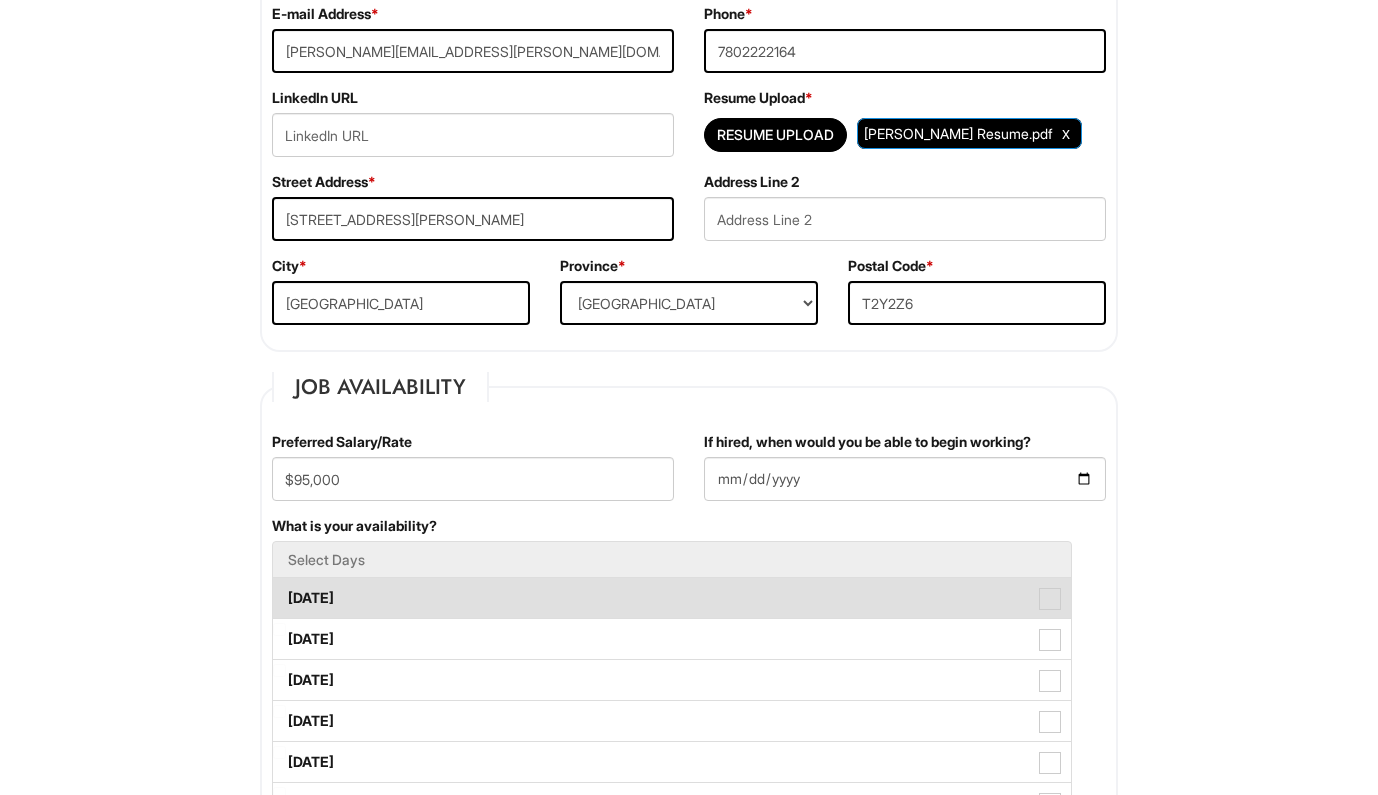 click on "[DATE]" at bounding box center (672, 598) 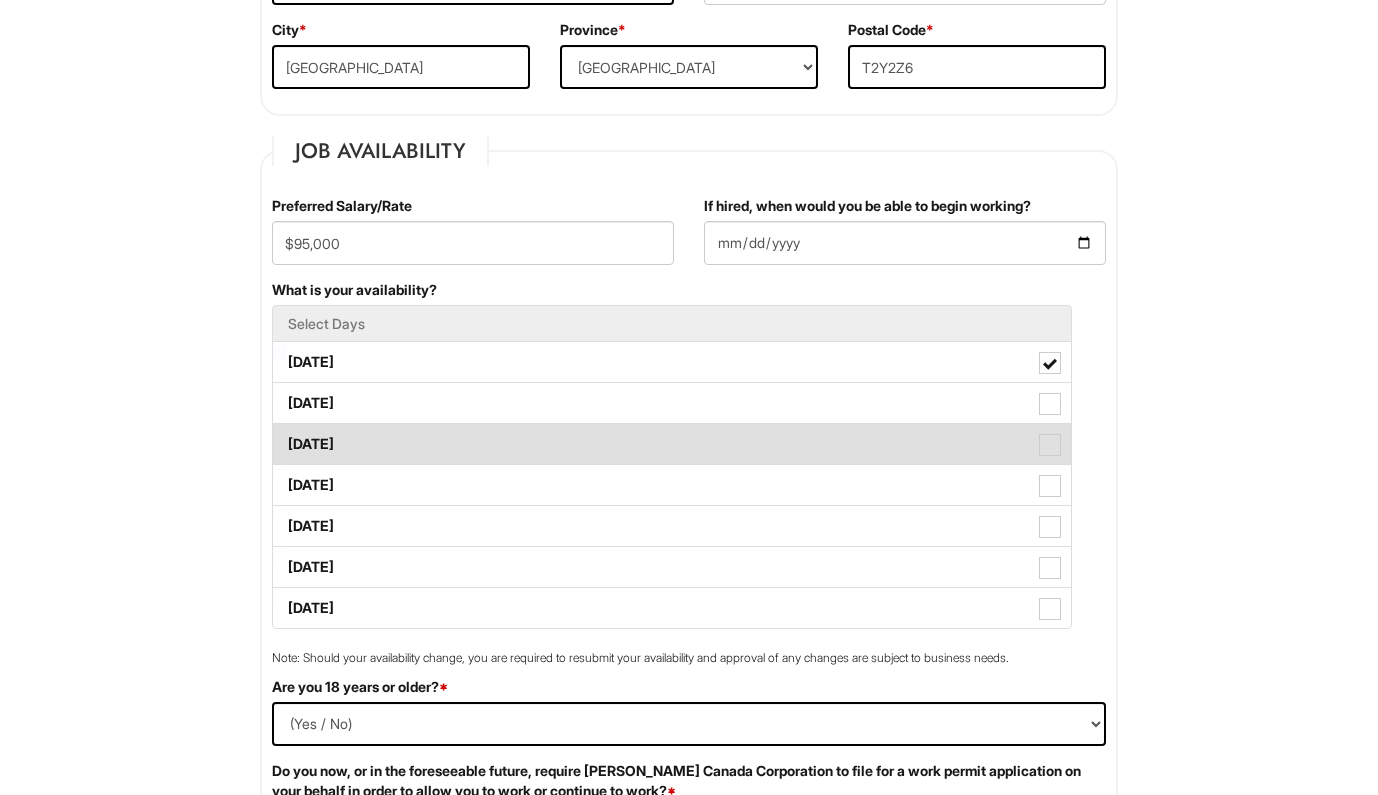 scroll, scrollTop: 618, scrollLeft: 0, axis: vertical 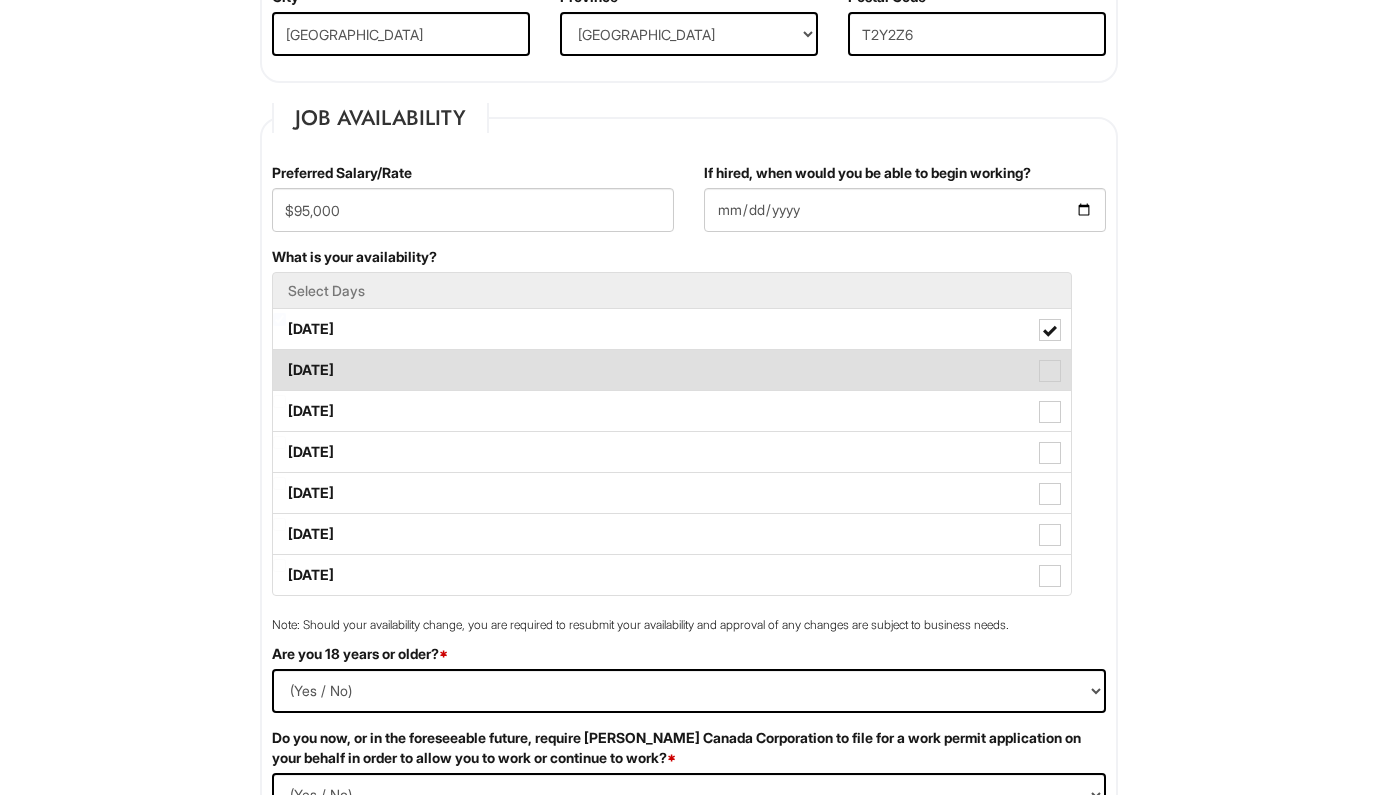click at bounding box center (1050, 371) 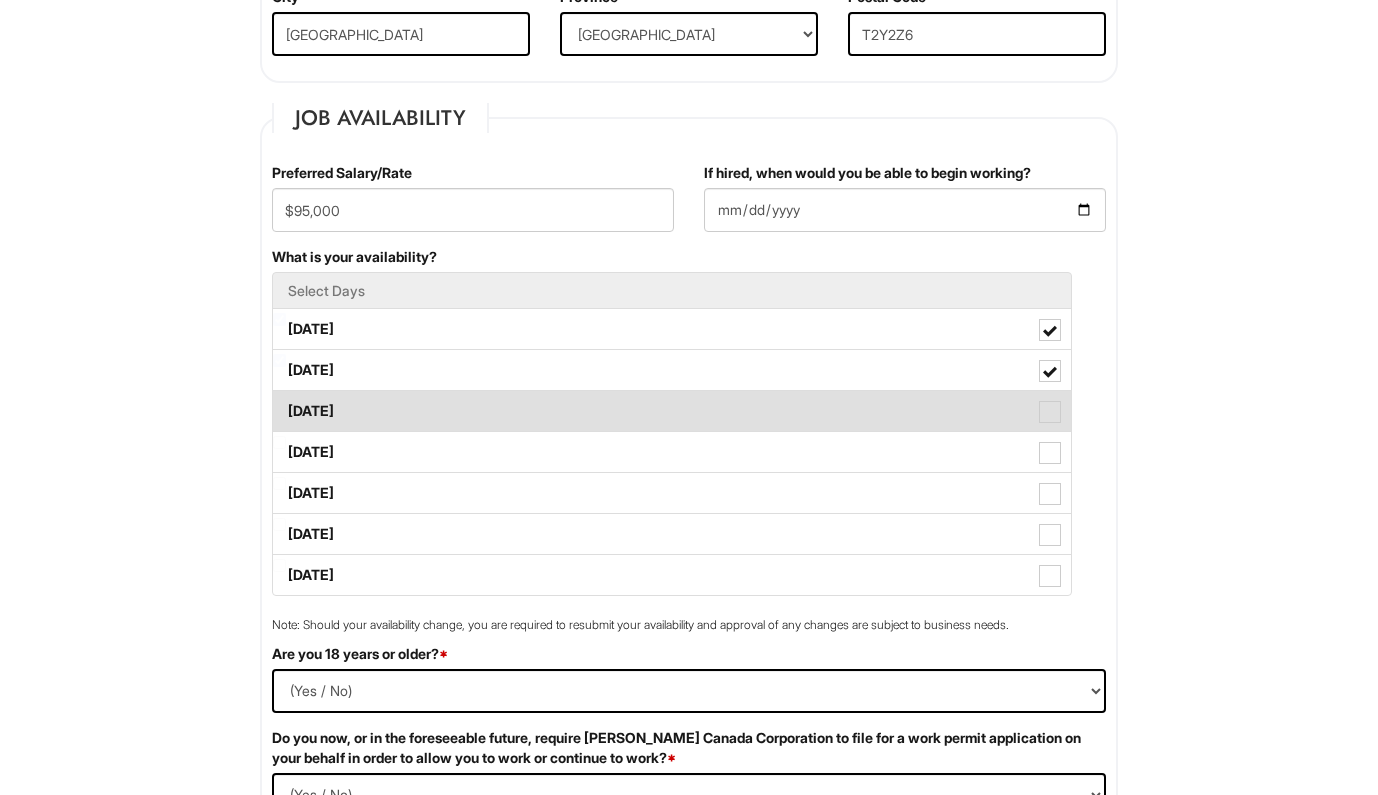 click at bounding box center [1050, 412] 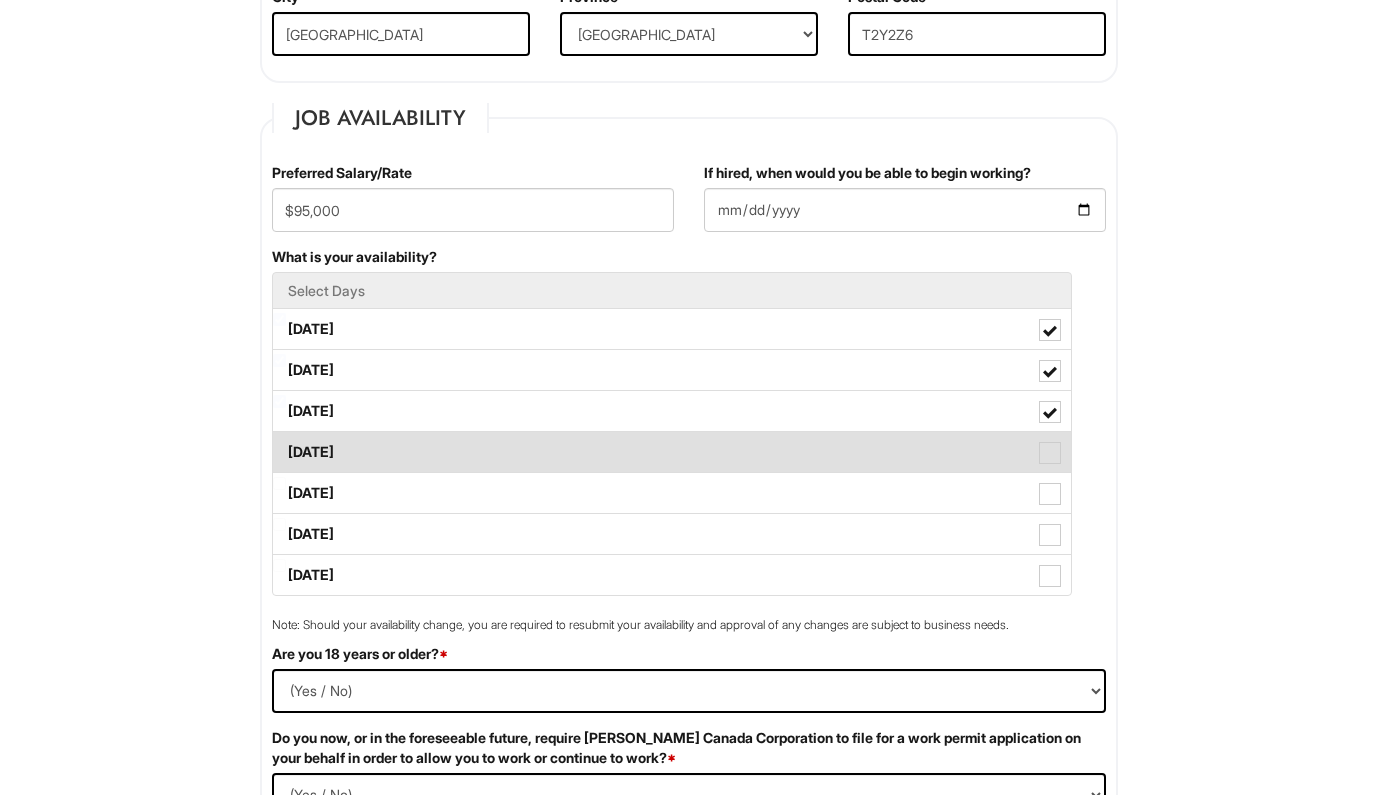 click at bounding box center (1050, 453) 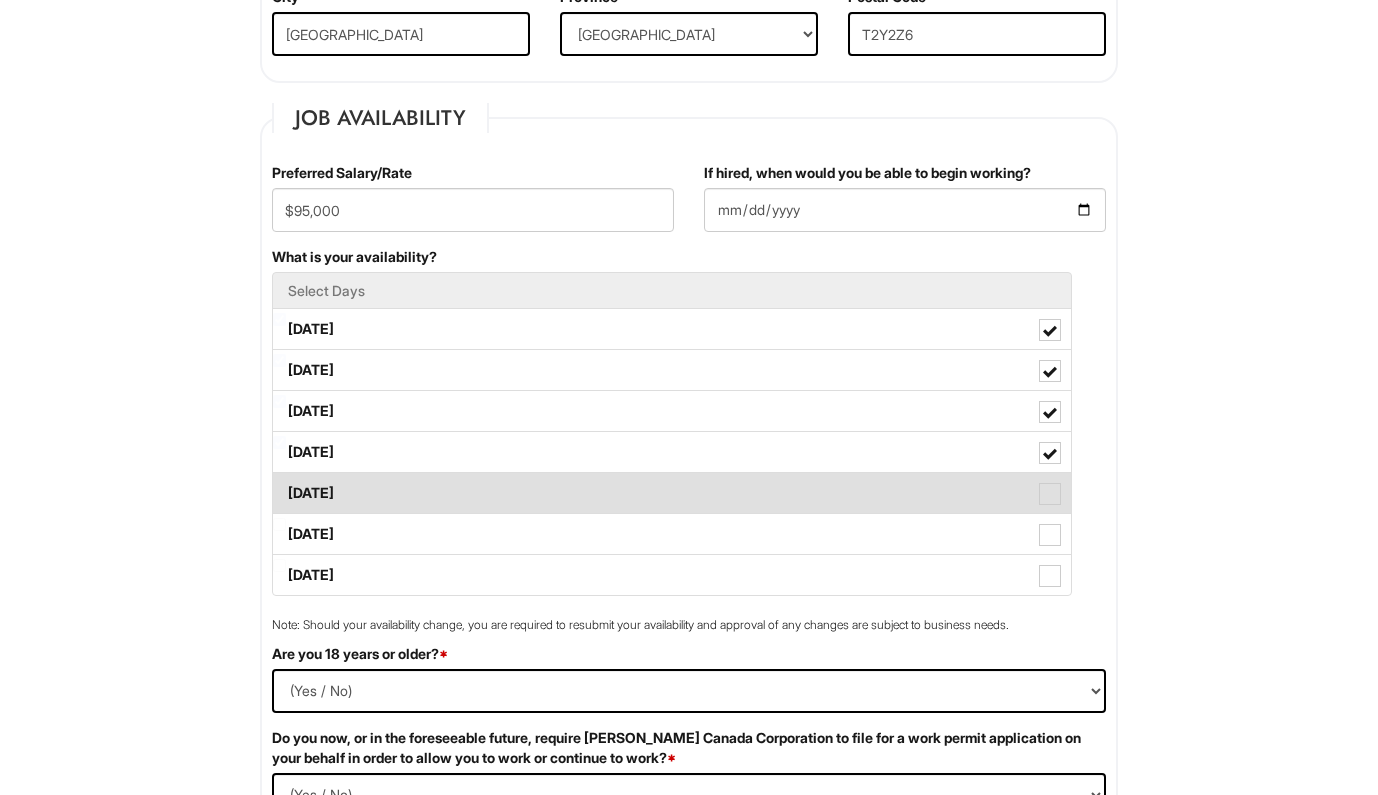 click at bounding box center (1050, 494) 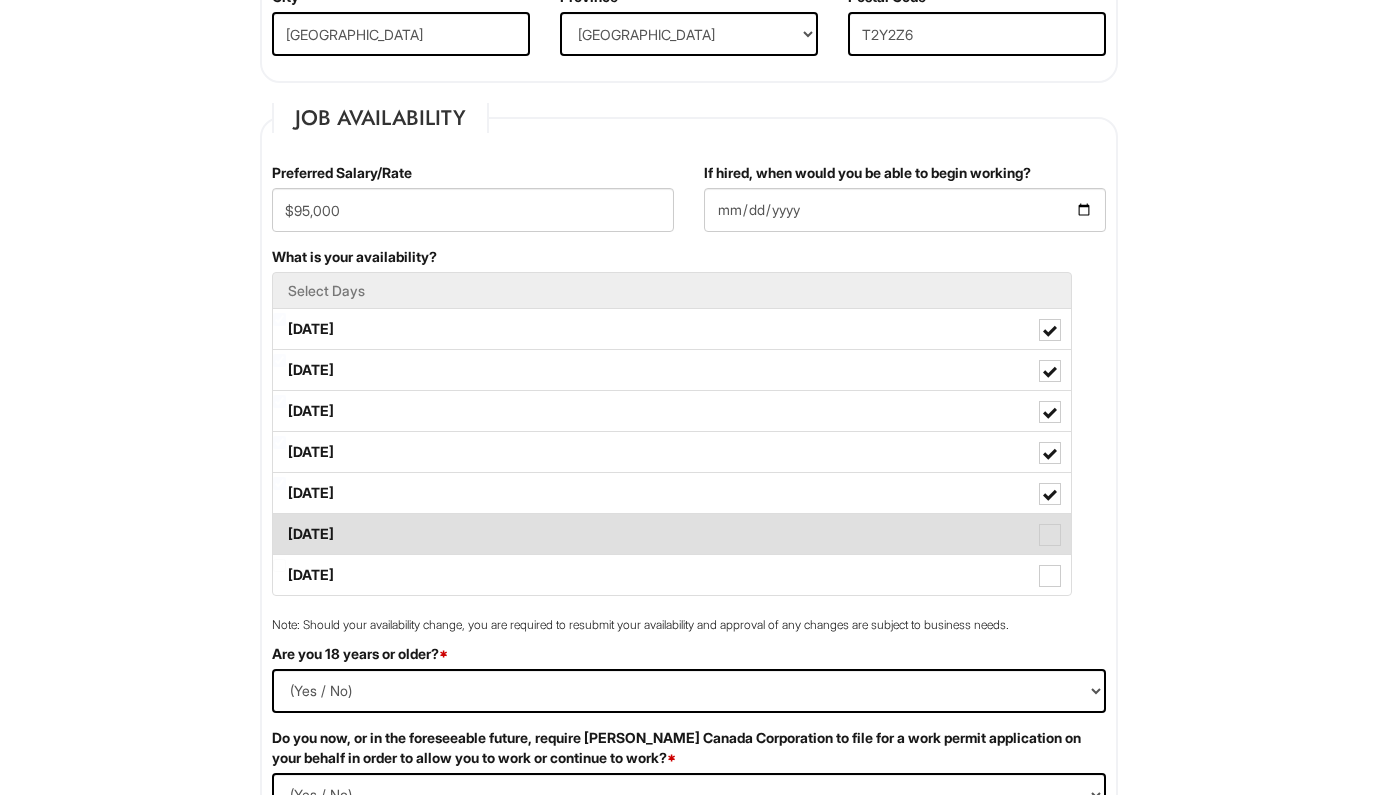 click at bounding box center [1050, 535] 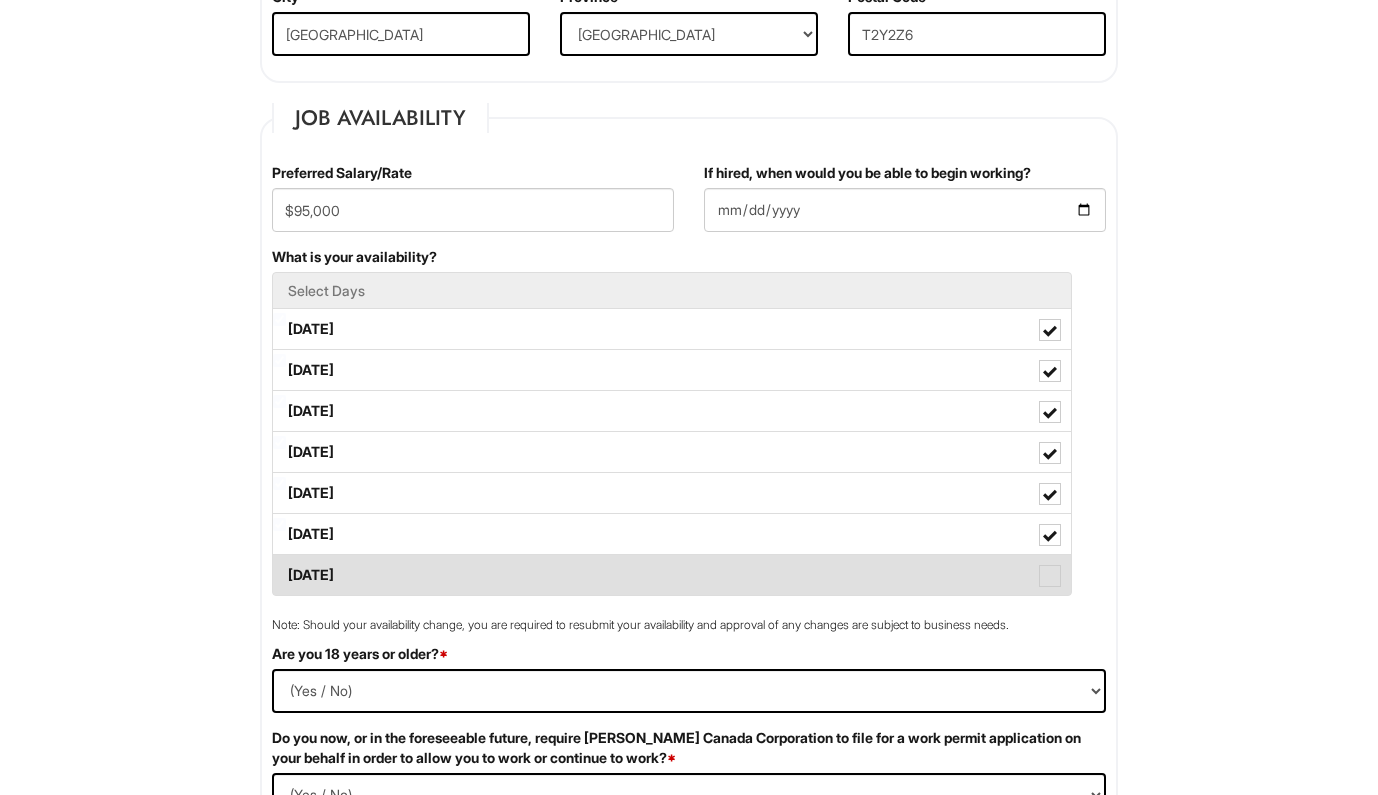 click at bounding box center [1050, 576] 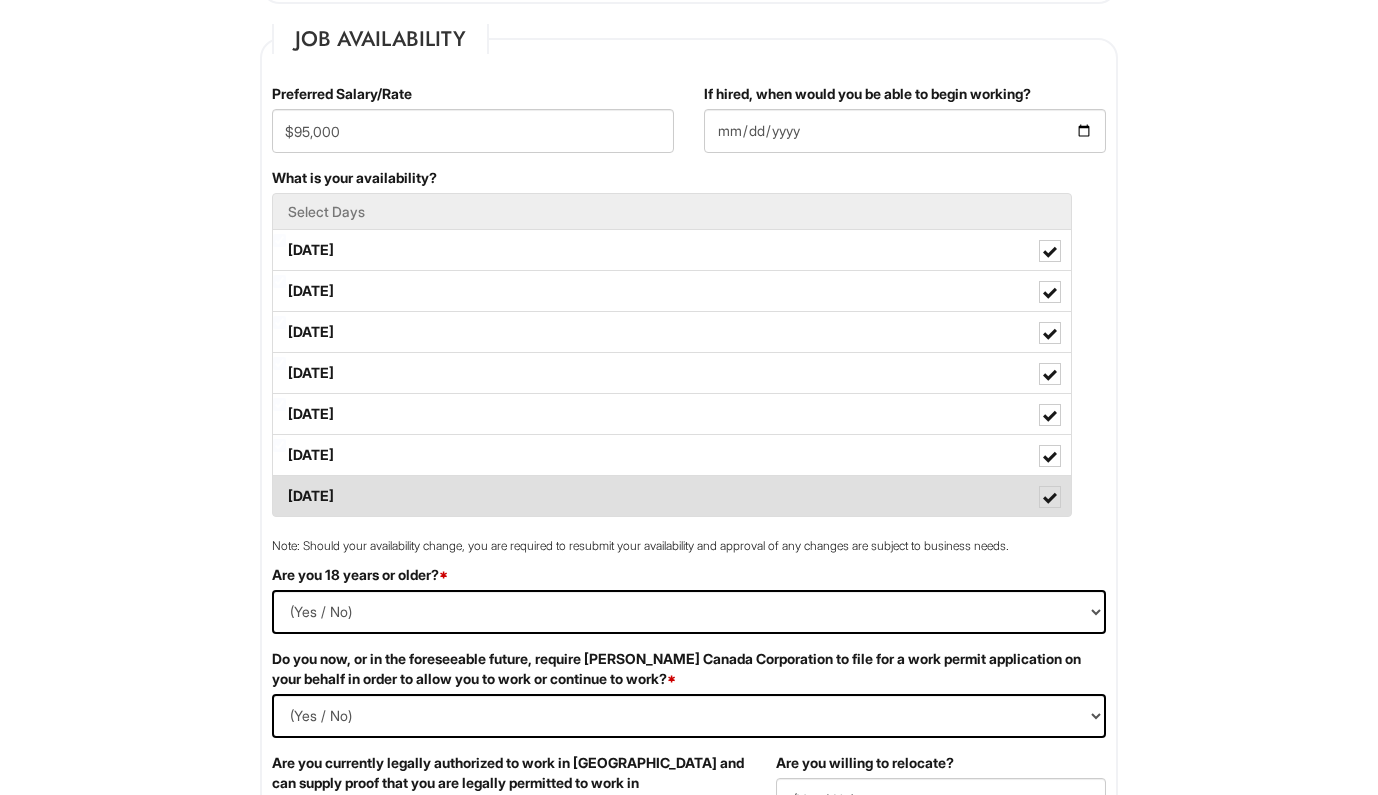 scroll, scrollTop: 730, scrollLeft: 0, axis: vertical 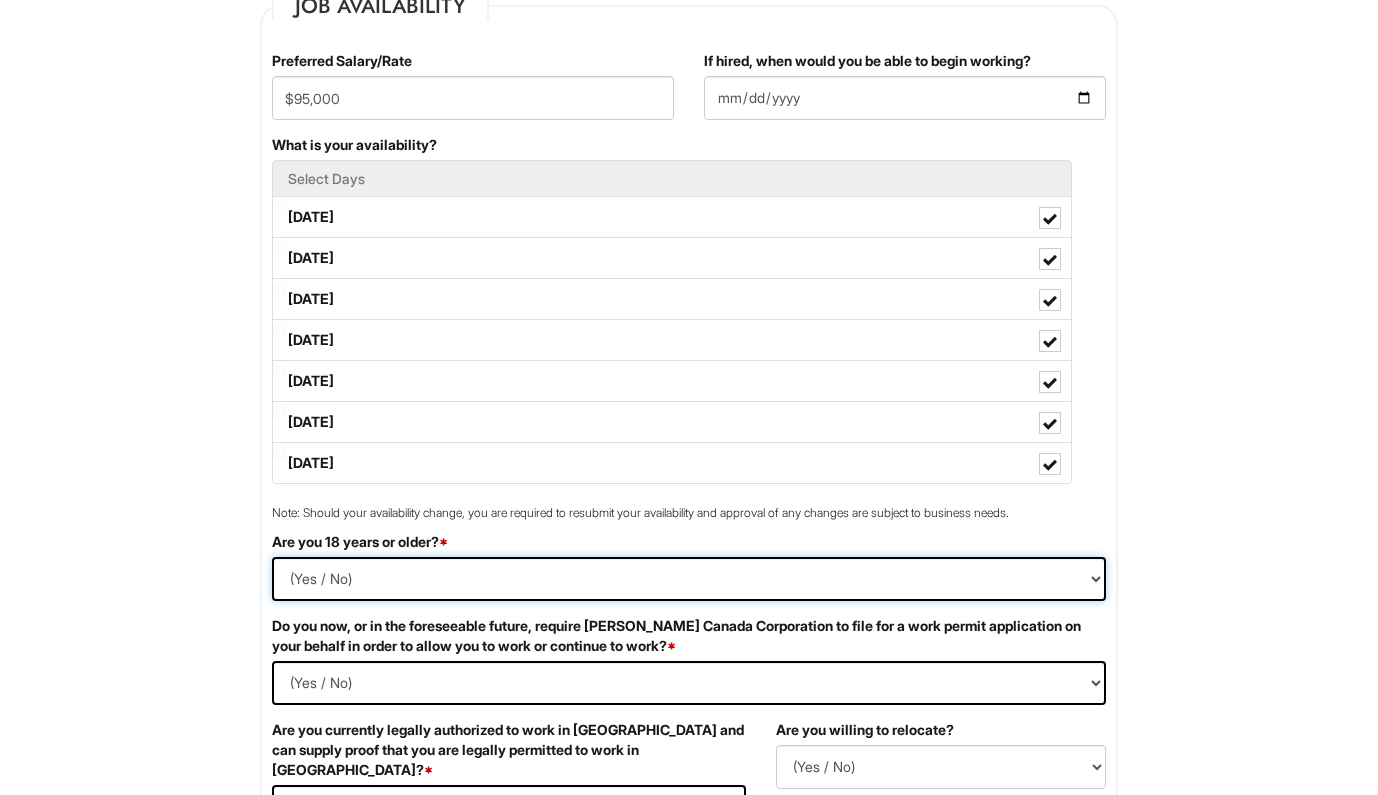 select on "Yes" 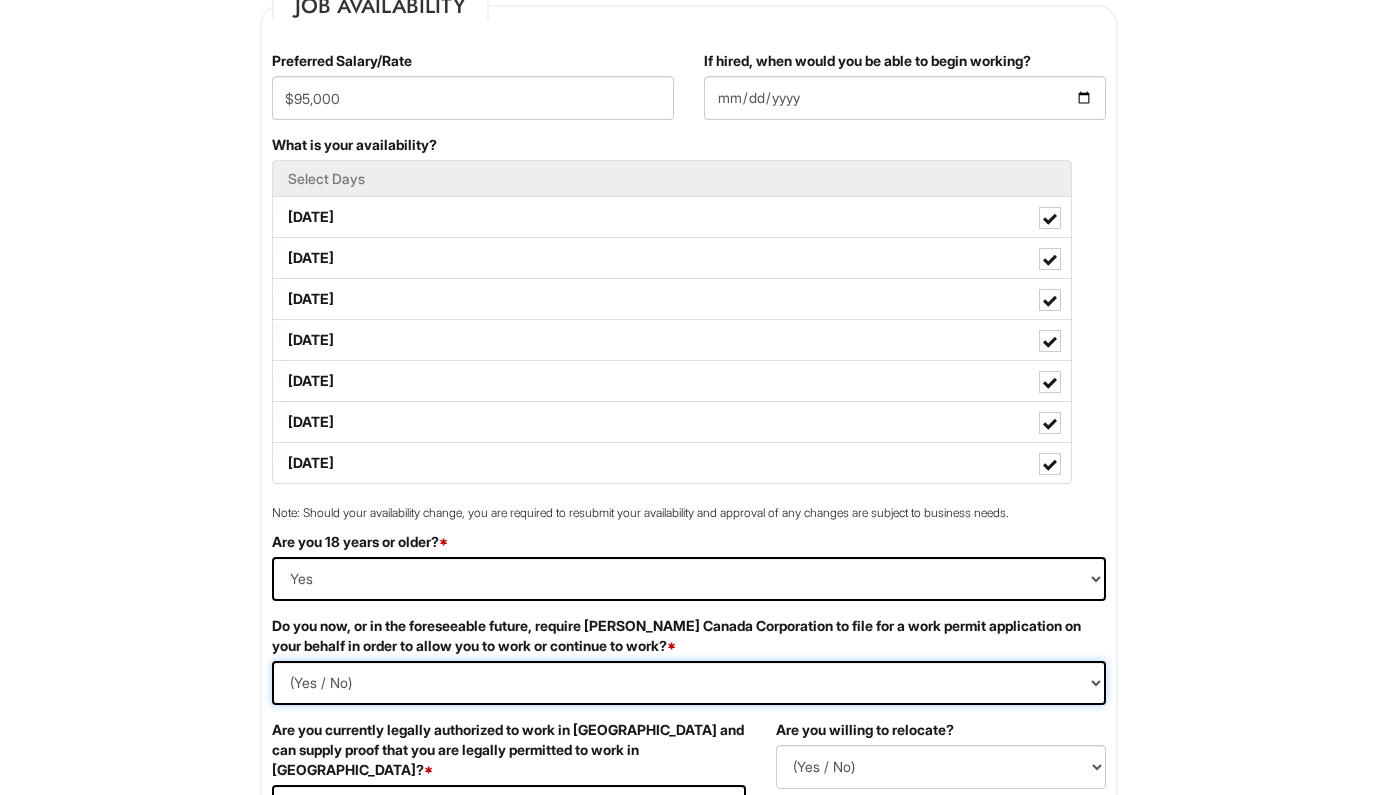 select on "No" 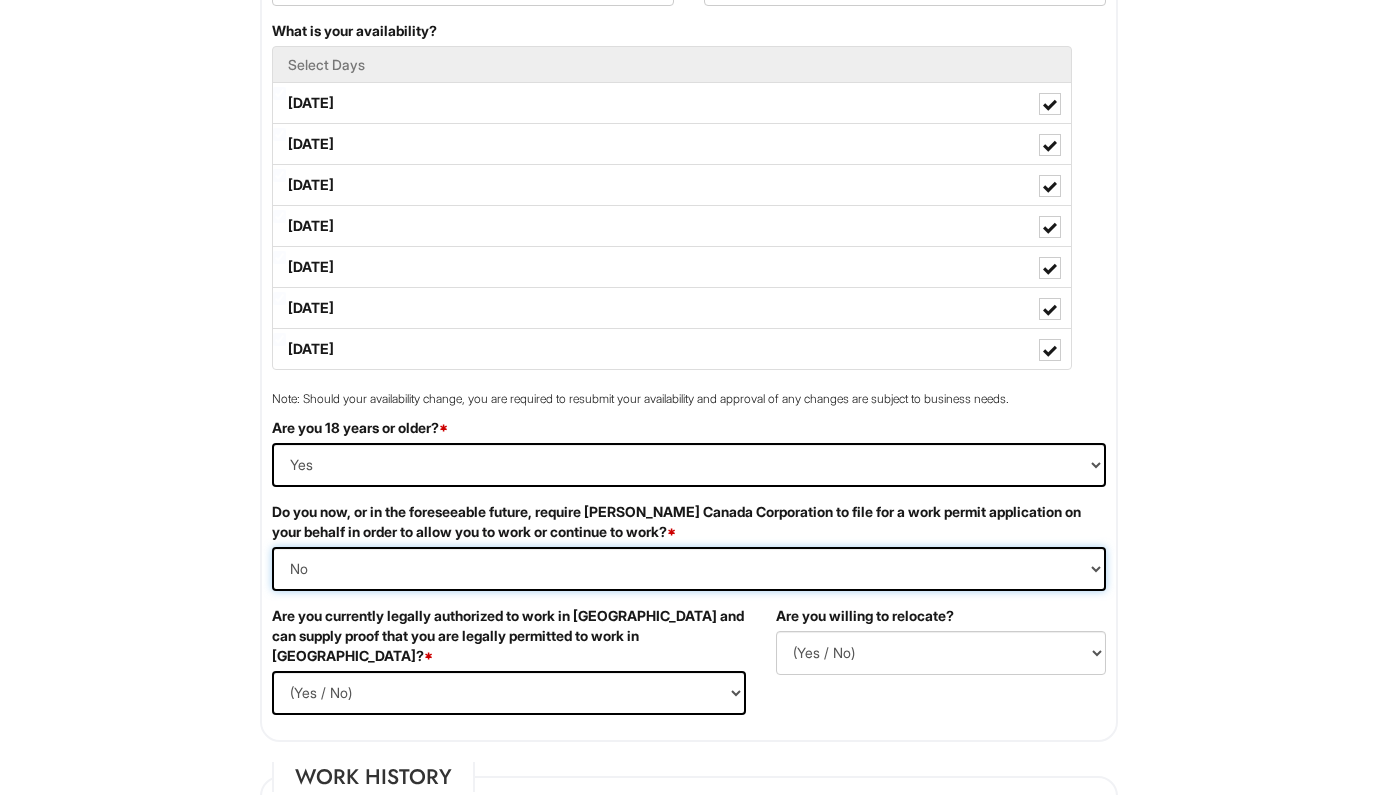 scroll, scrollTop: 861, scrollLeft: 0, axis: vertical 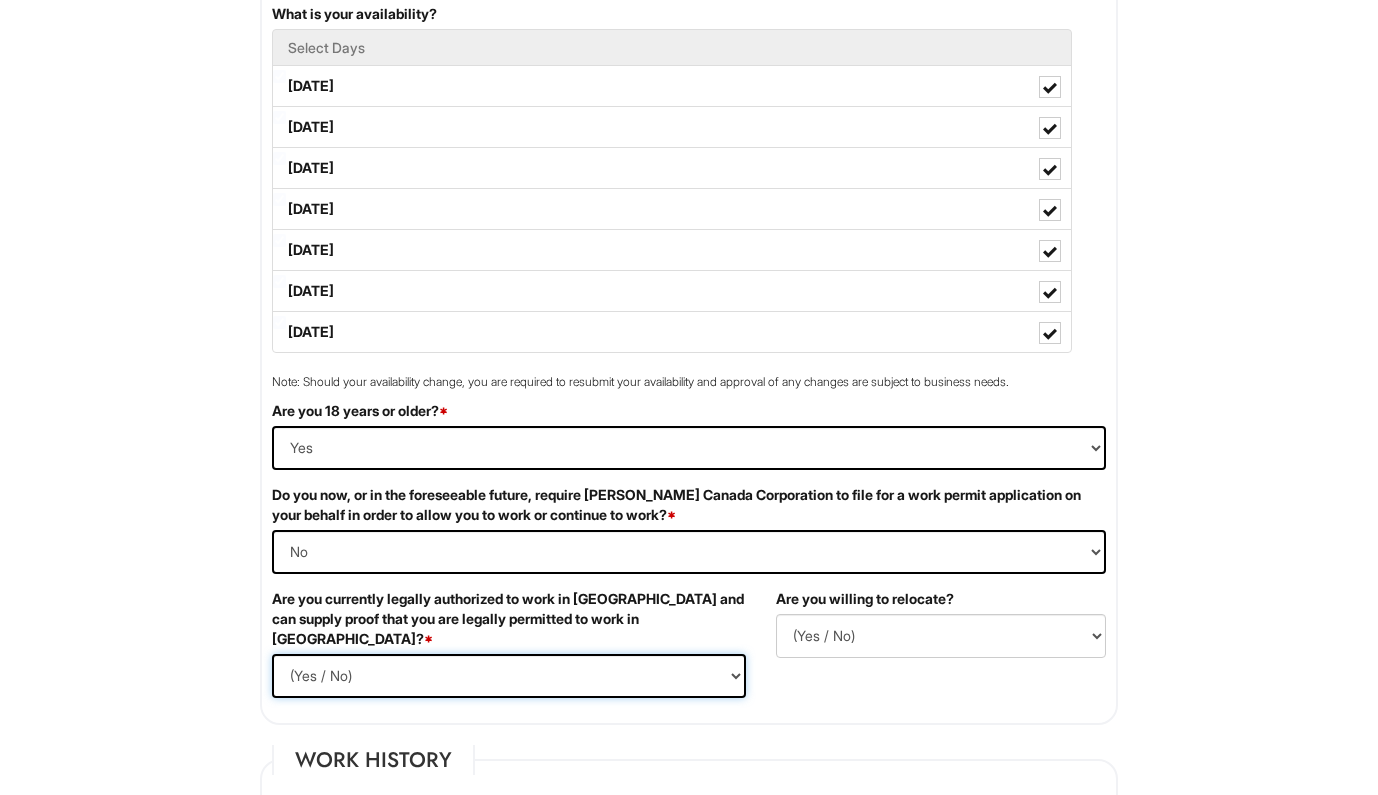 select on "Yes" 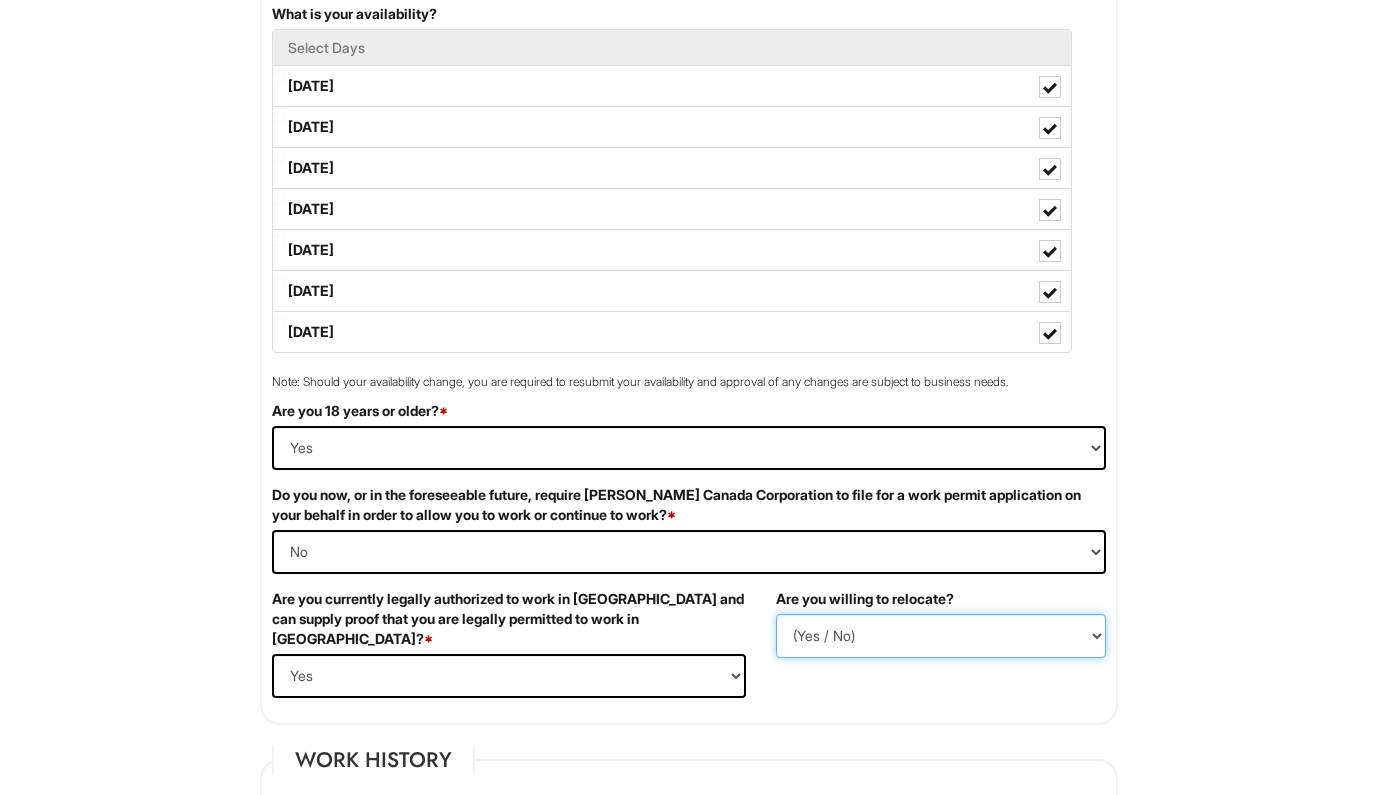 select on "Y" 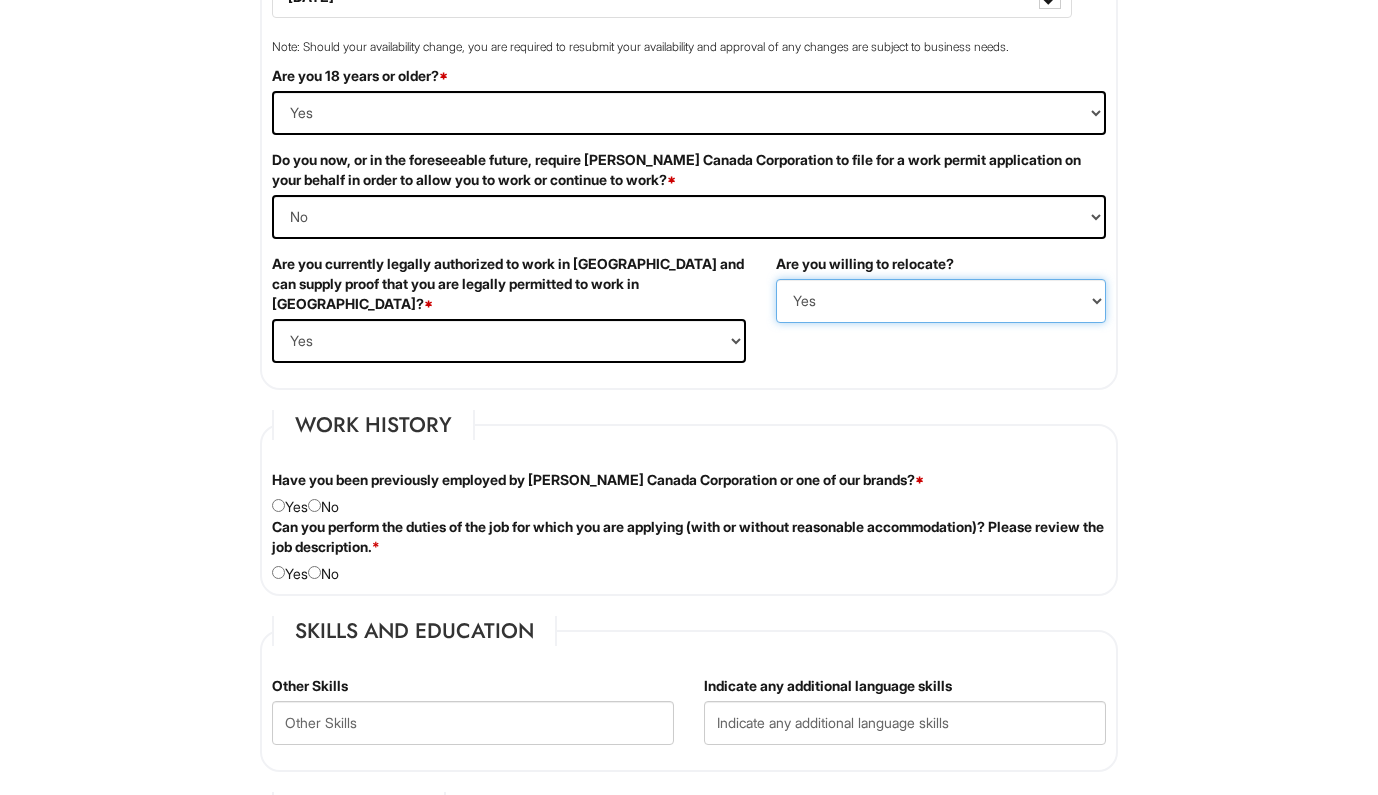 scroll, scrollTop: 1216, scrollLeft: 0, axis: vertical 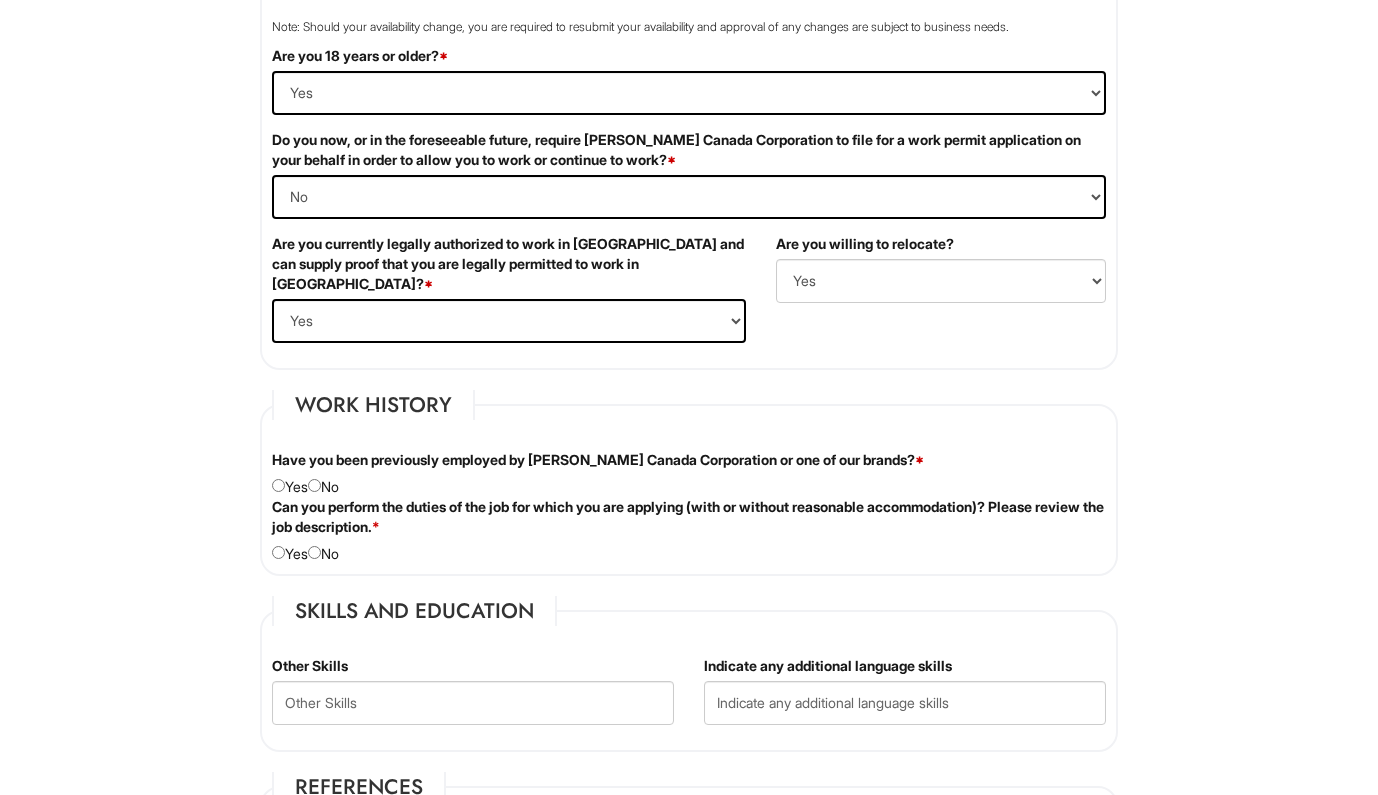 click at bounding box center [314, 485] 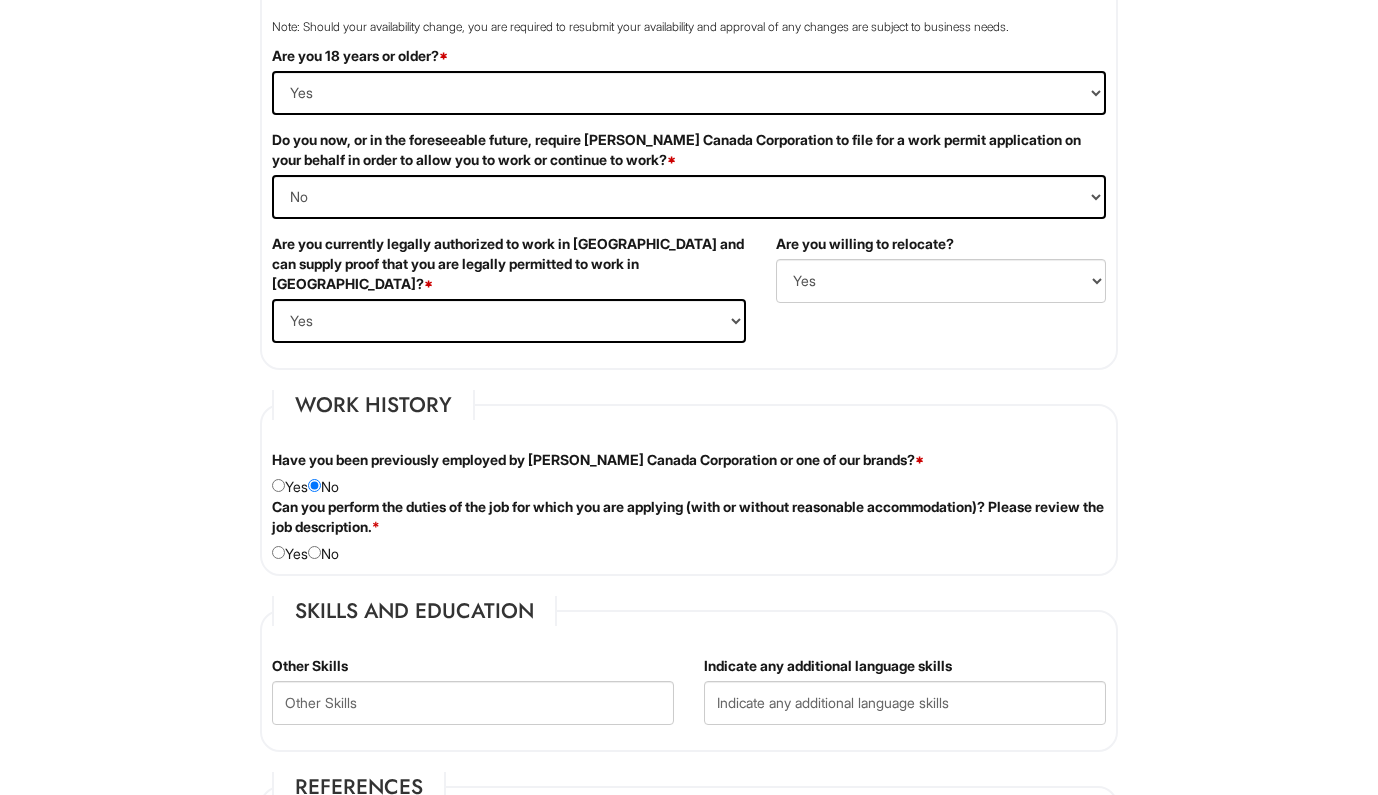 click on "Work History
Have you been previously employed by [PERSON_NAME] Canada Corporation or one of our brands? *    Yes   No
Please state where, when, final position, and reason for leaving.
Can you perform the duties of the job for which you are applying (with or without reasonable accommodation)? Please review the job description. *    Yes   No
Please Specify" at bounding box center [689, 483] 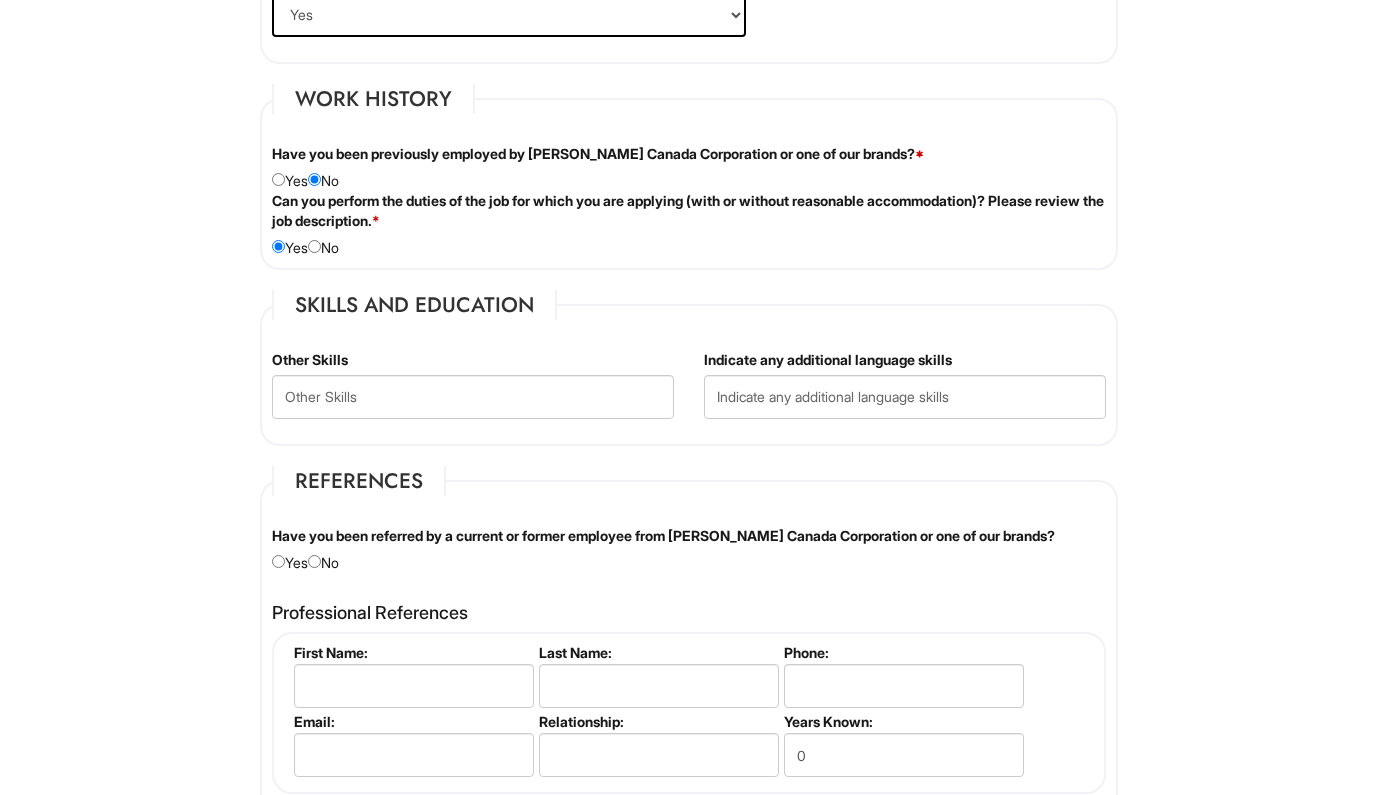 scroll, scrollTop: 1546, scrollLeft: 0, axis: vertical 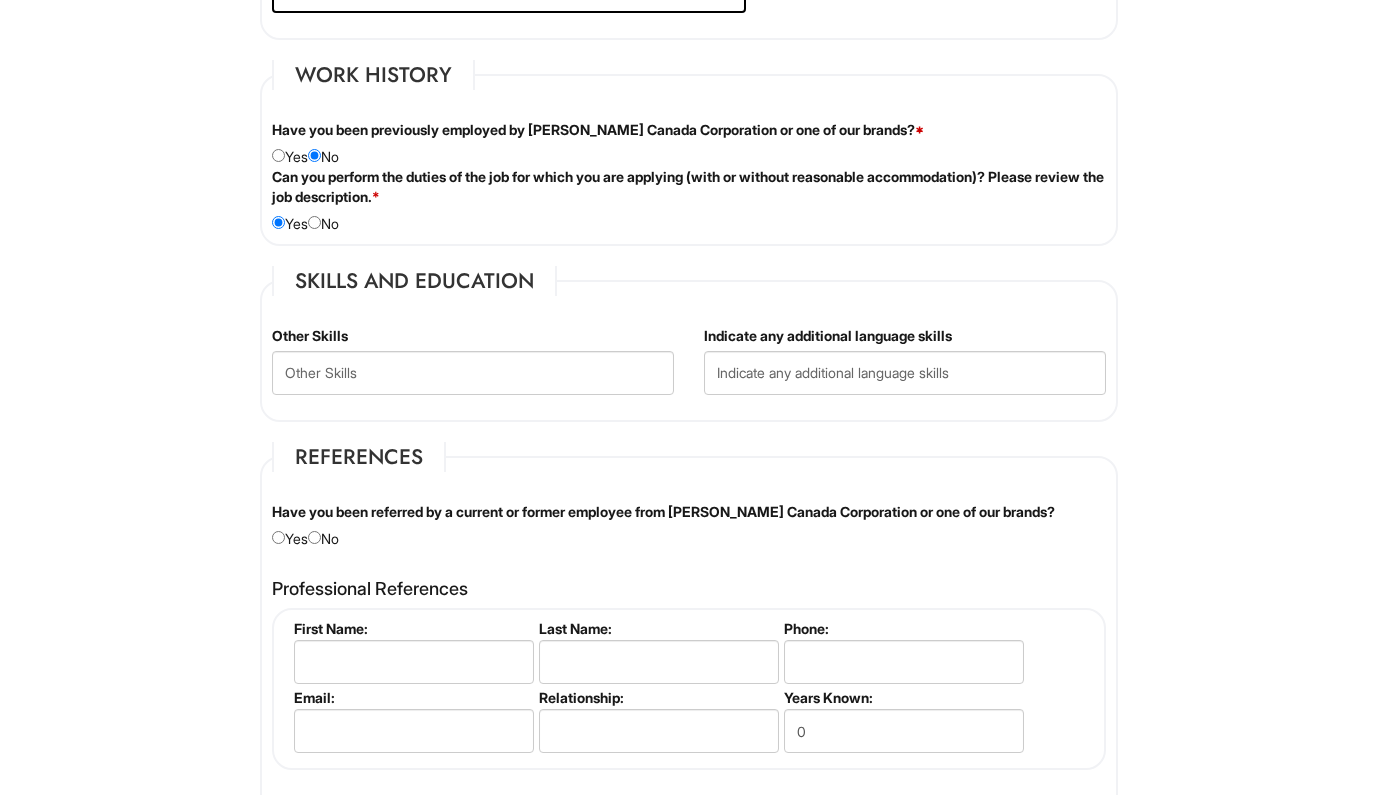 click at bounding box center [314, 537] 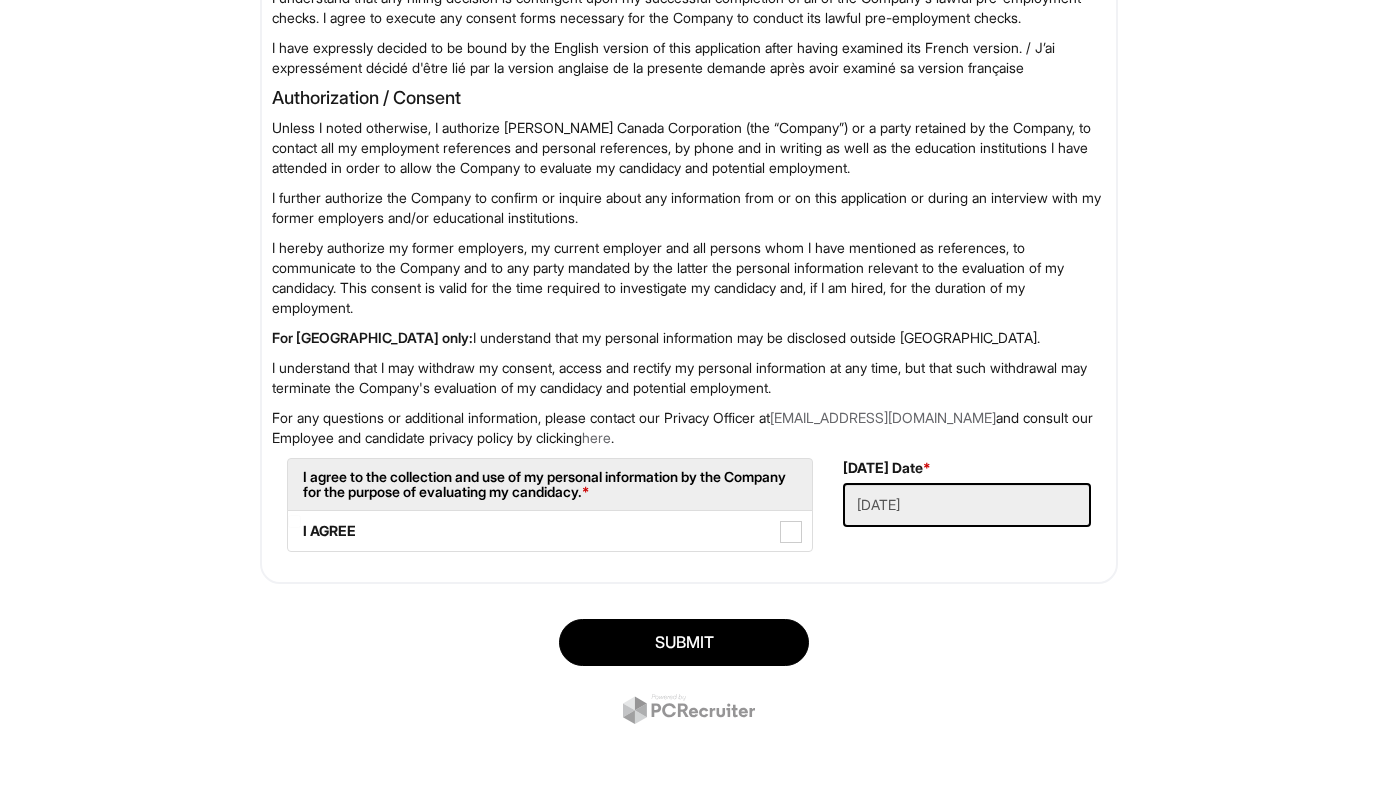 scroll, scrollTop: 2961, scrollLeft: 0, axis: vertical 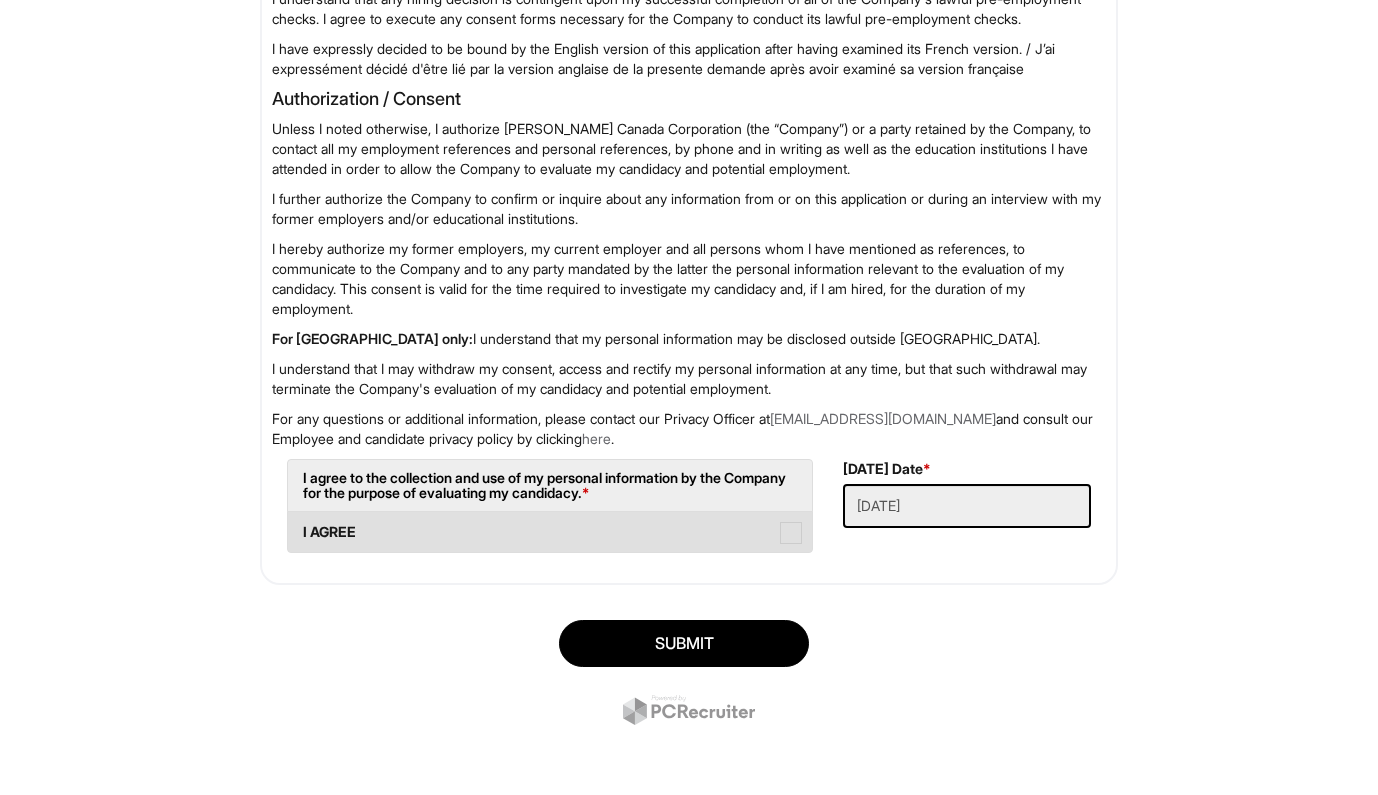 click at bounding box center (791, 533) 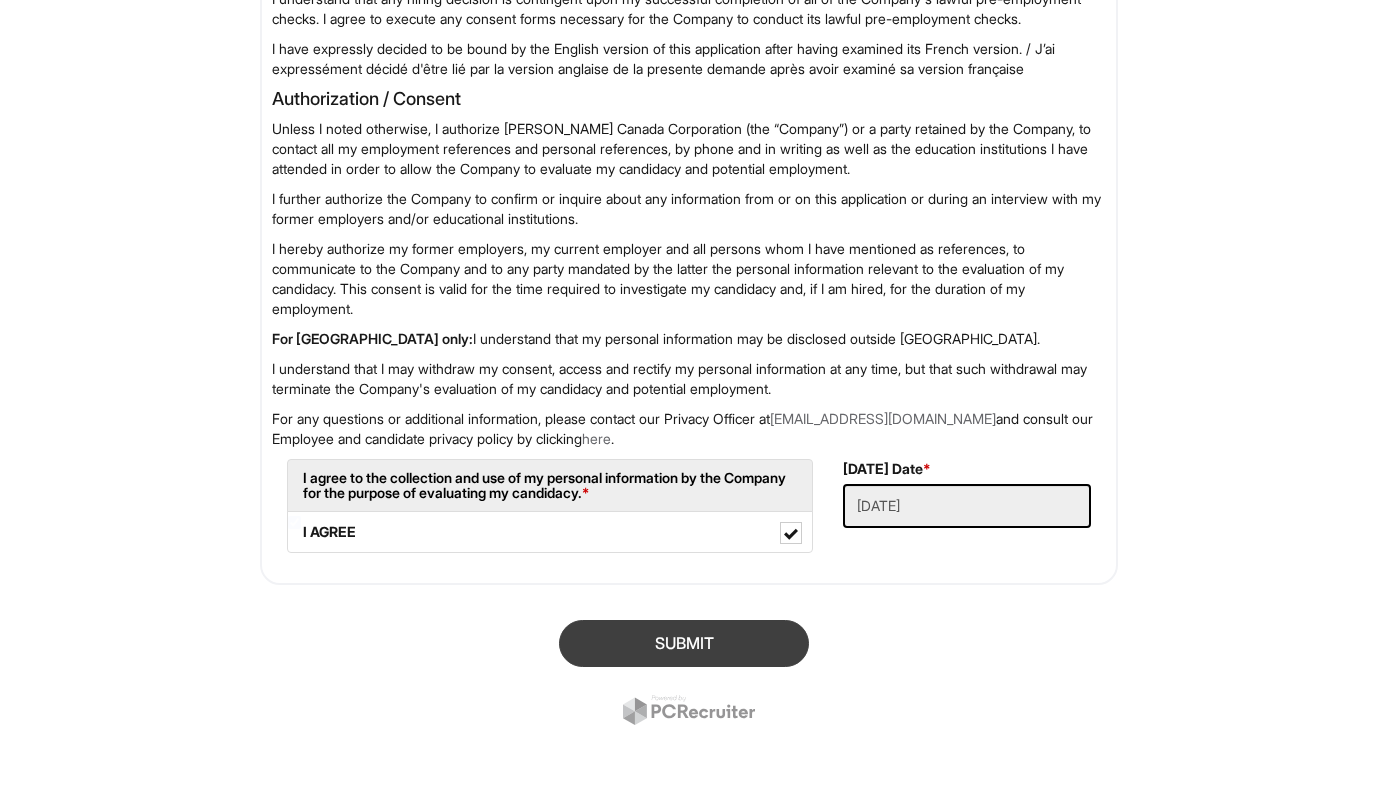 click on "Submit" at bounding box center (684, 643) 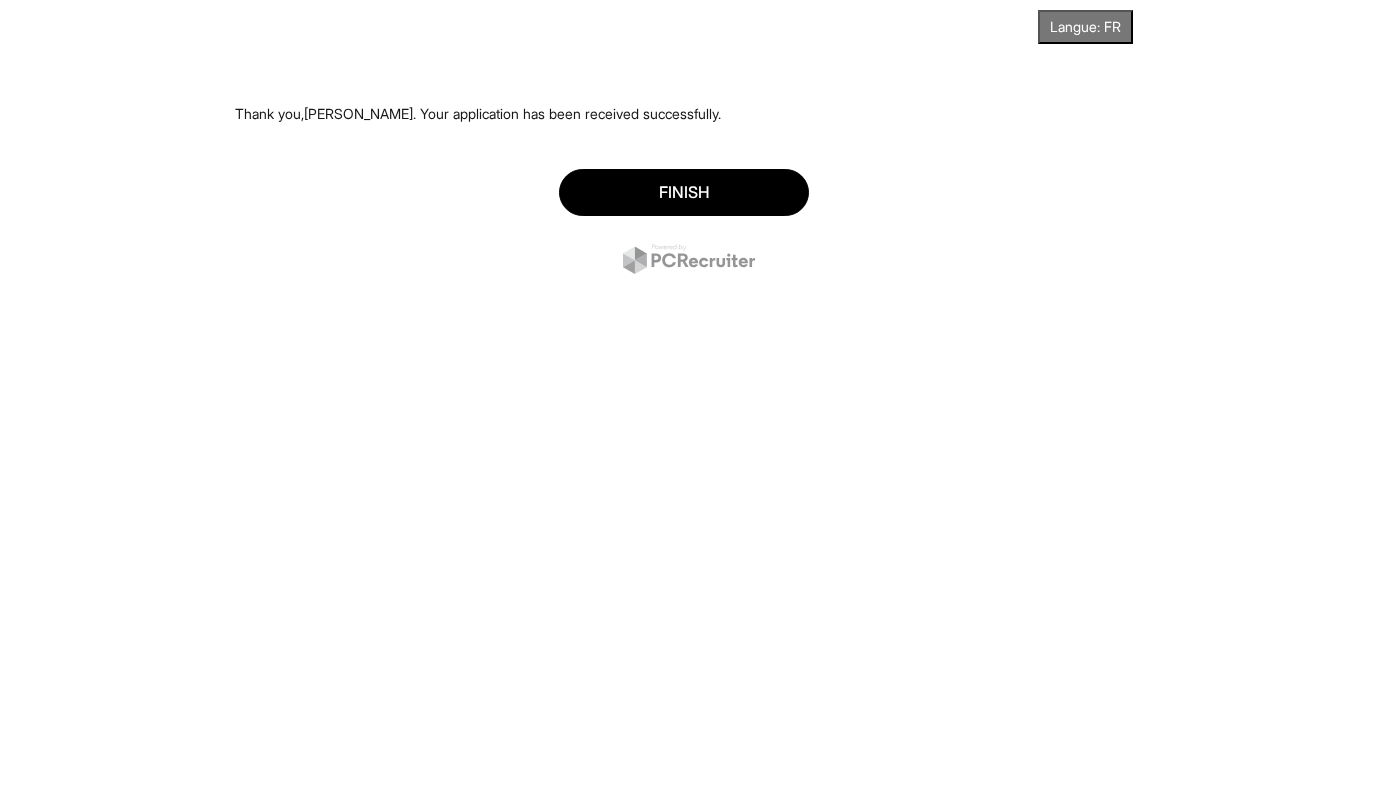 scroll, scrollTop: 0, scrollLeft: 0, axis: both 